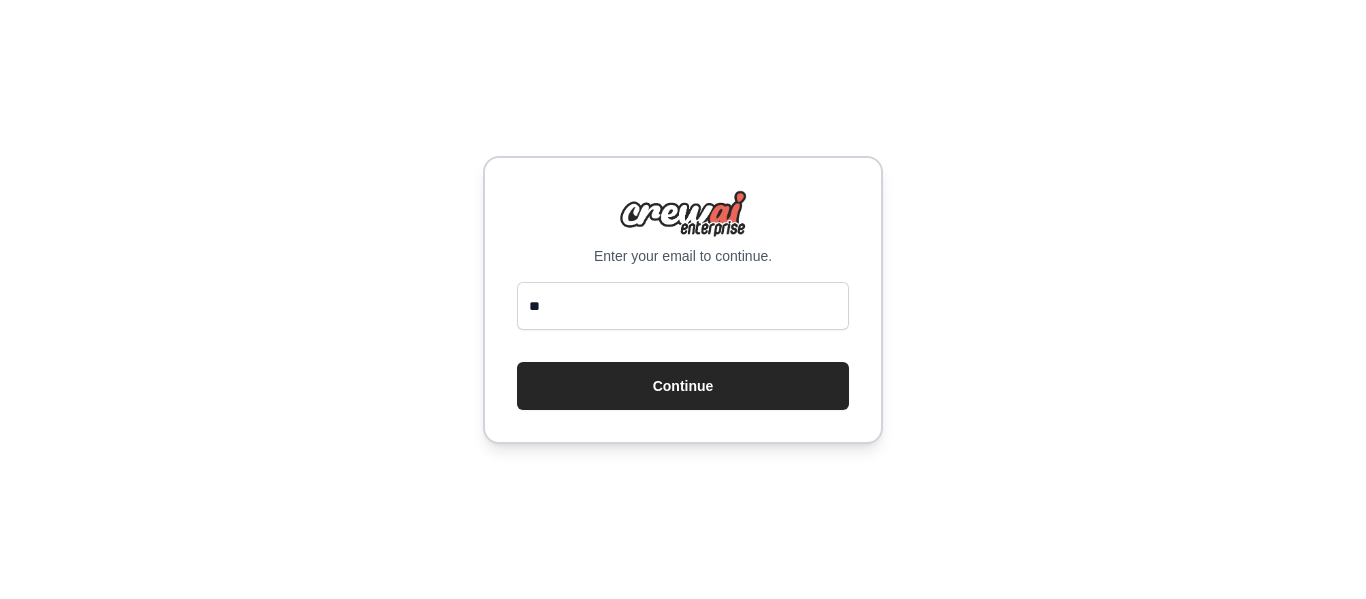 scroll, scrollTop: 0, scrollLeft: 0, axis: both 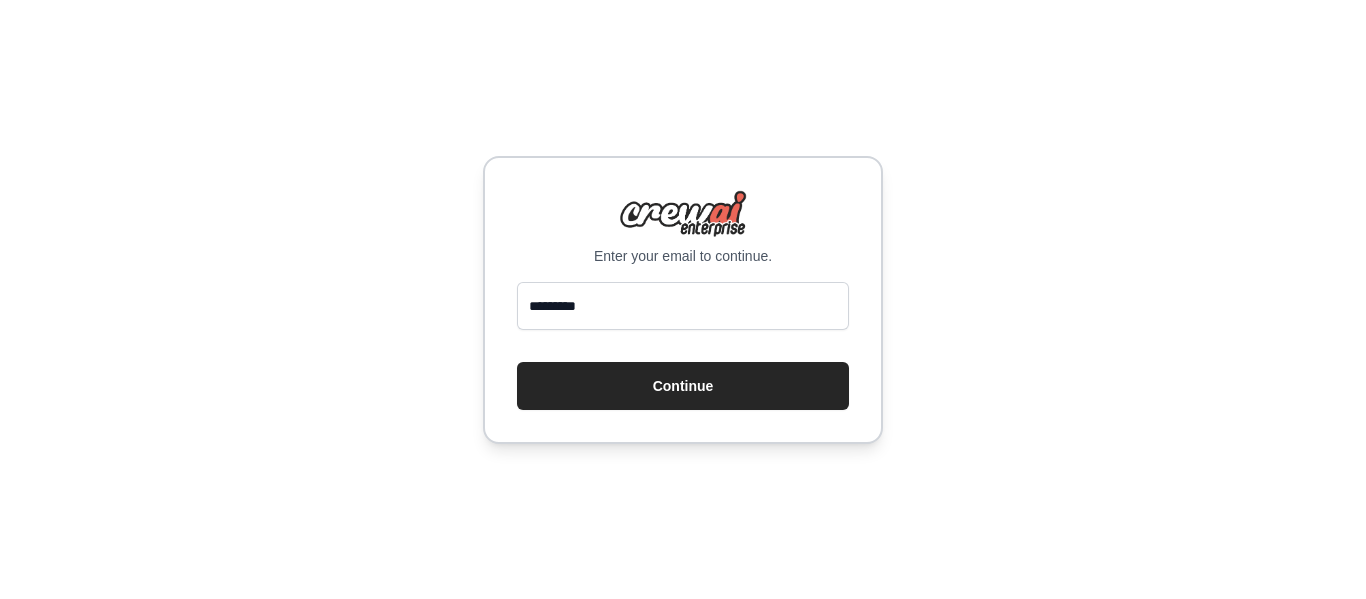 type on "*********" 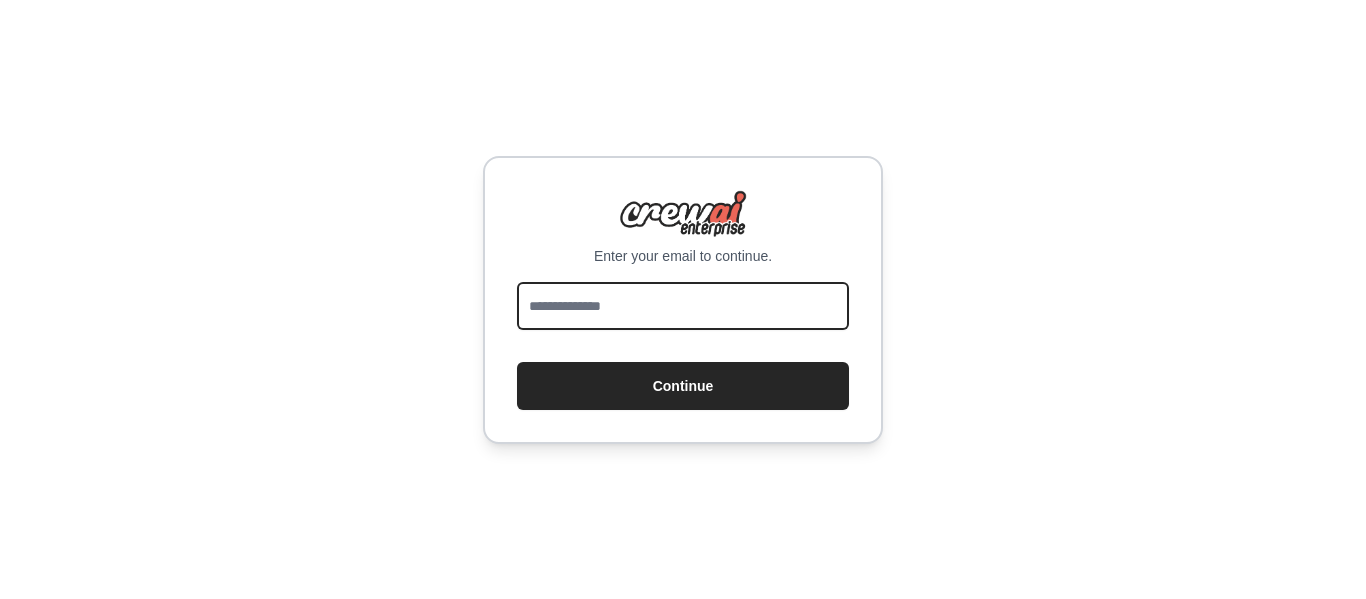 drag, startPoint x: 0, startPoint y: 0, endPoint x: 645, endPoint y: 297, distance: 710.09436 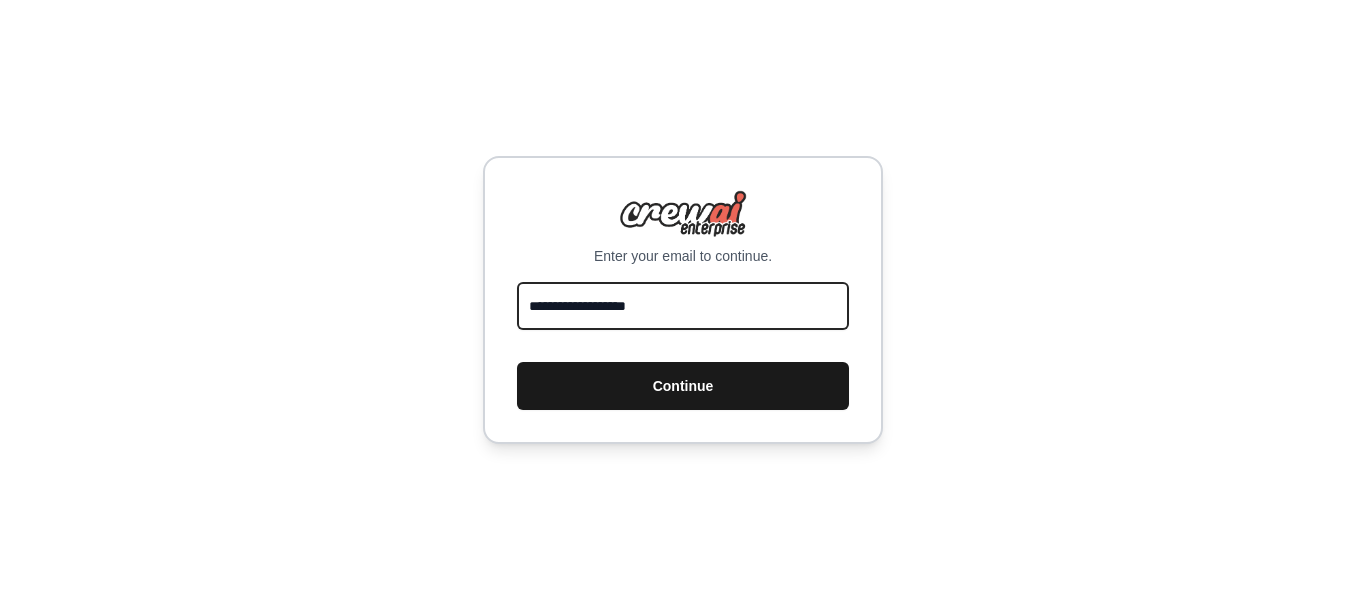 type on "**********" 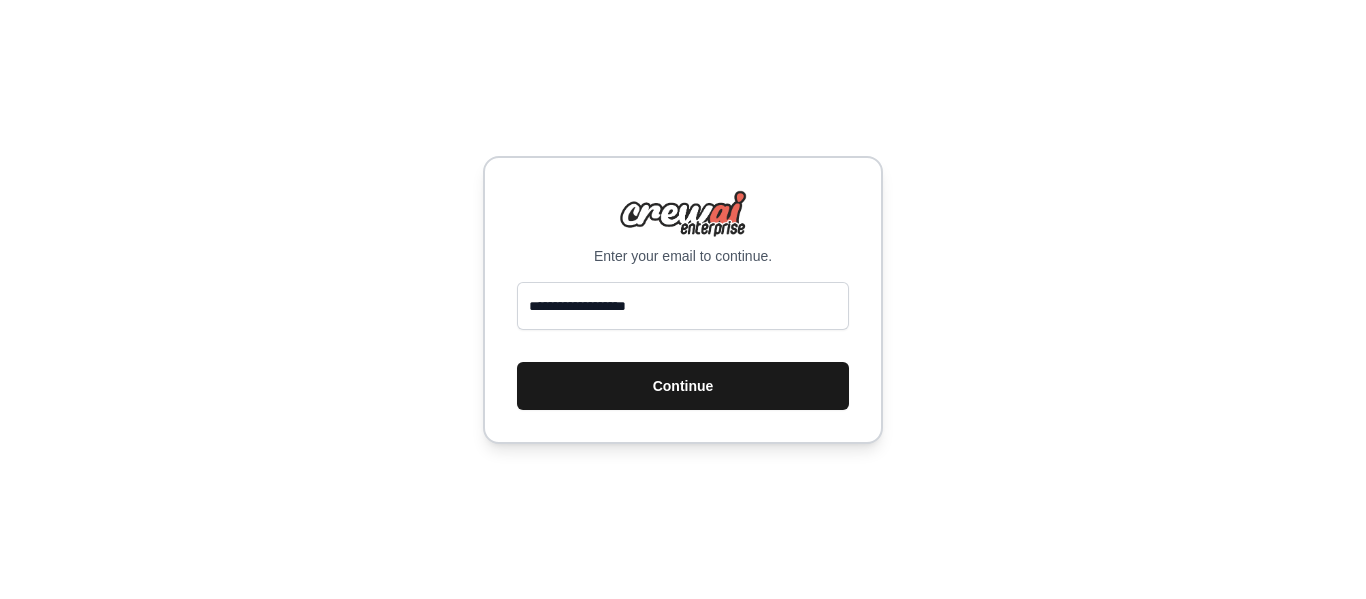 click on "Continue" at bounding box center [683, 386] 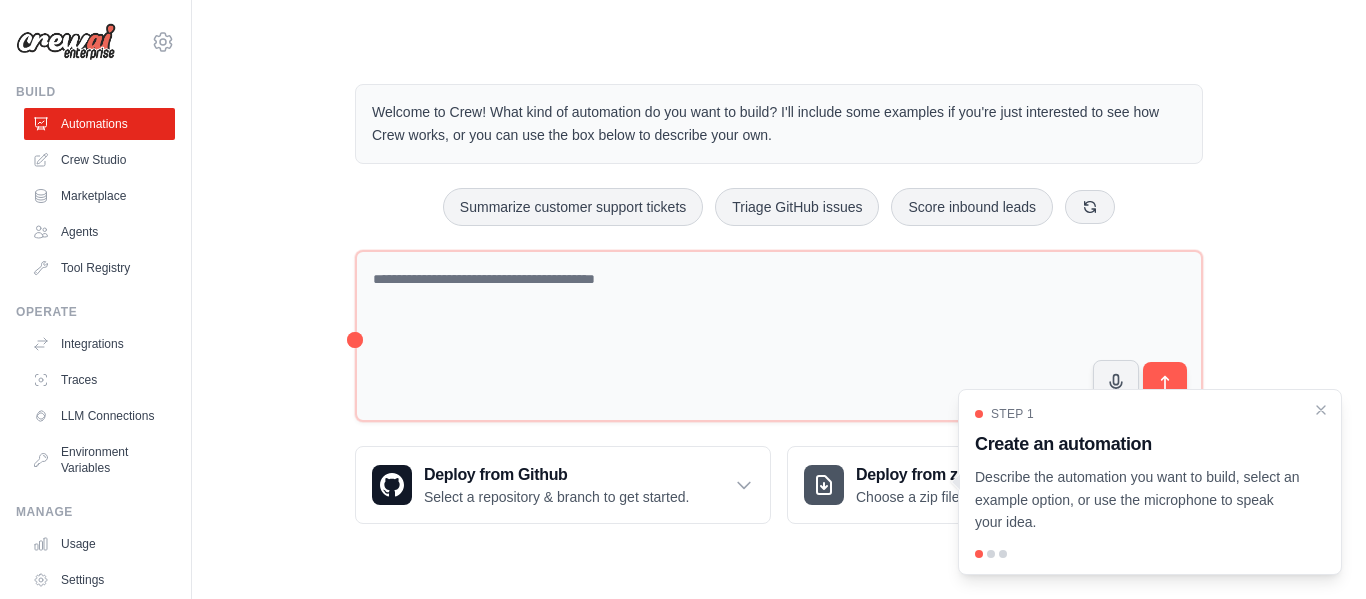 scroll, scrollTop: 0, scrollLeft: 0, axis: both 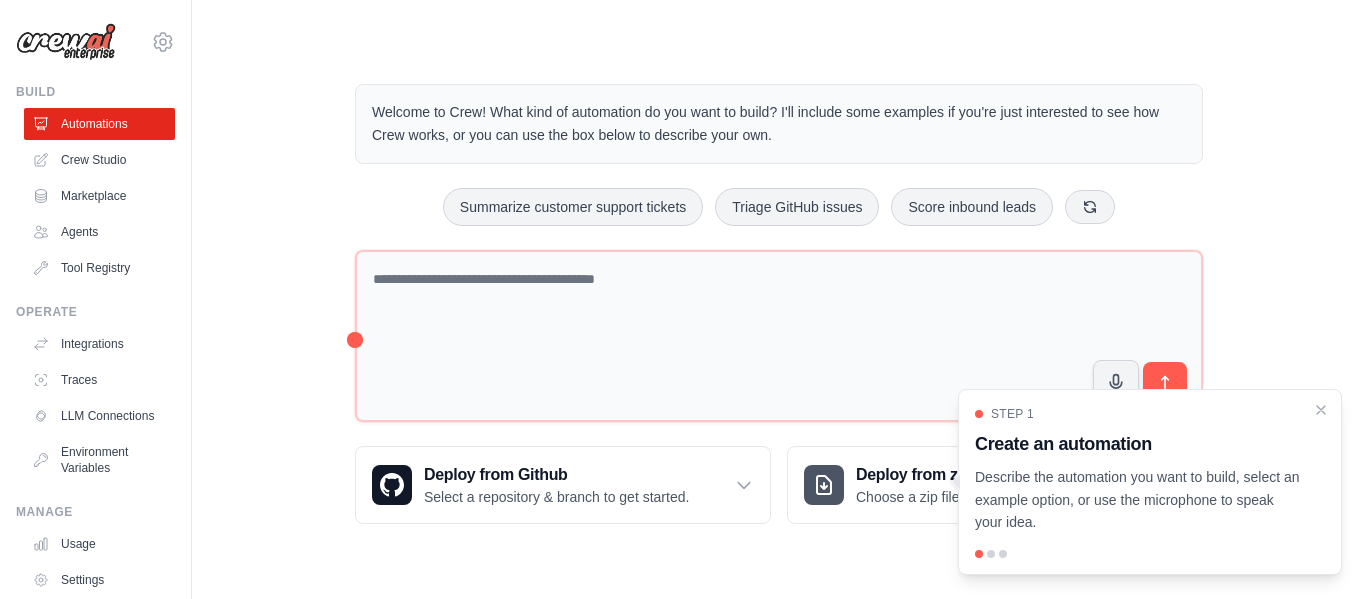 click at bounding box center (991, 554) 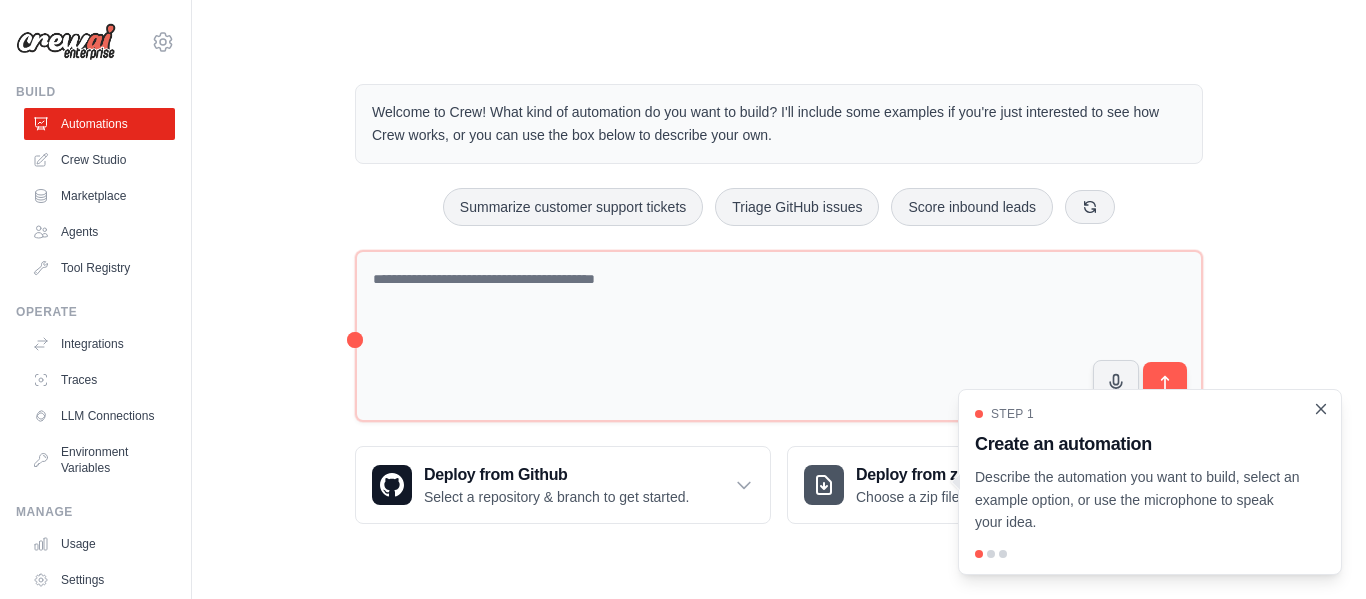 click 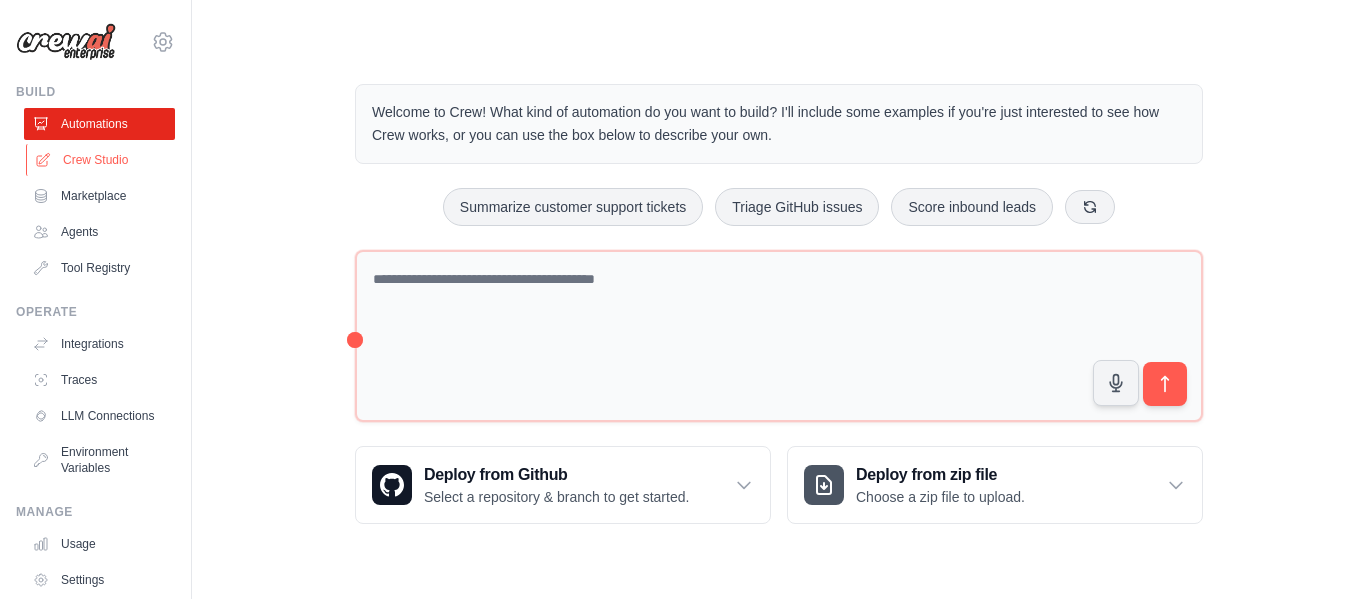 click on "Crew Studio" at bounding box center [101, 160] 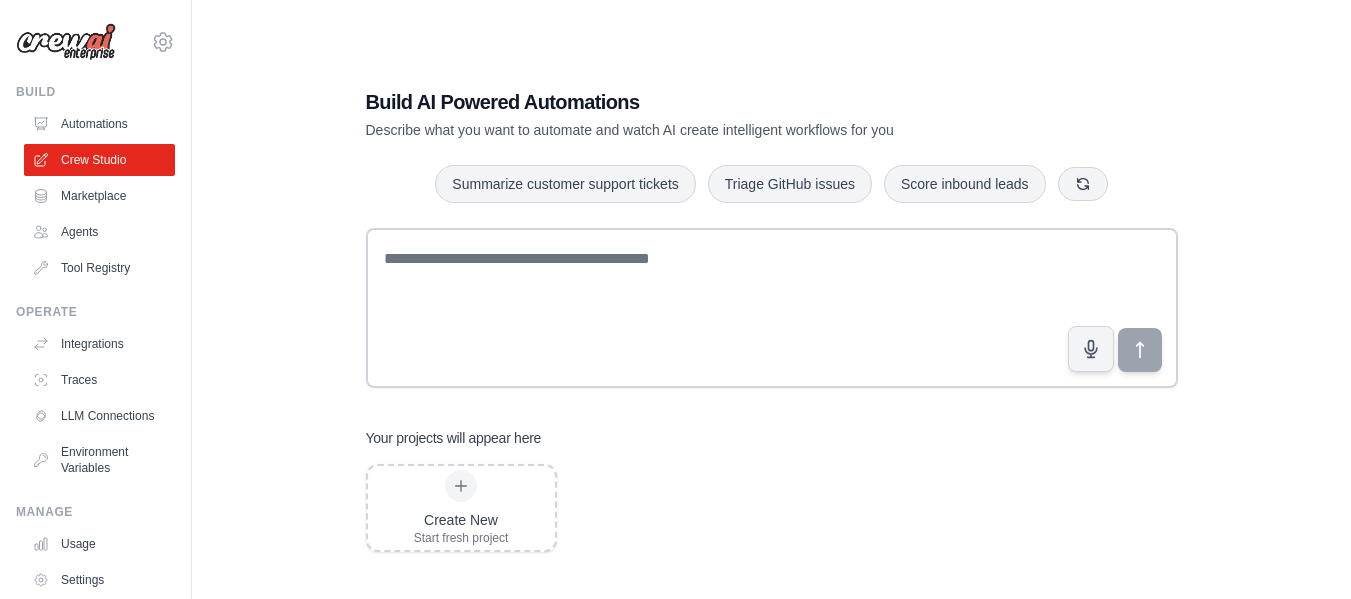 scroll, scrollTop: 0, scrollLeft: 0, axis: both 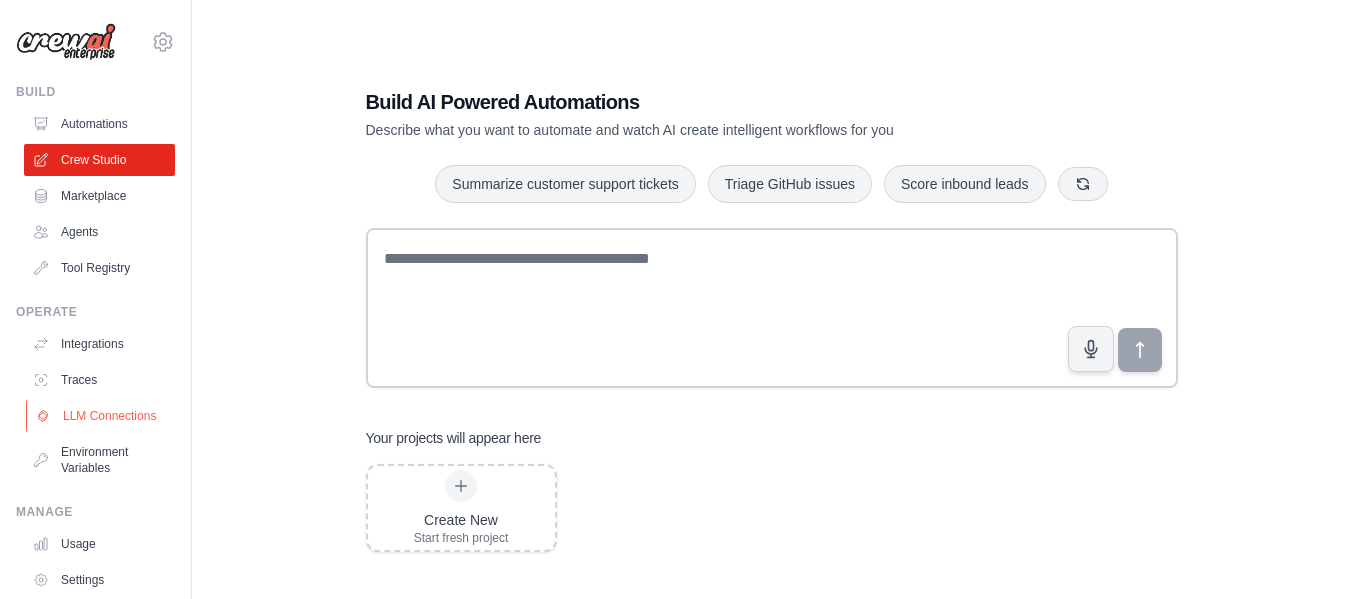 click on "LLM Connections" at bounding box center [101, 416] 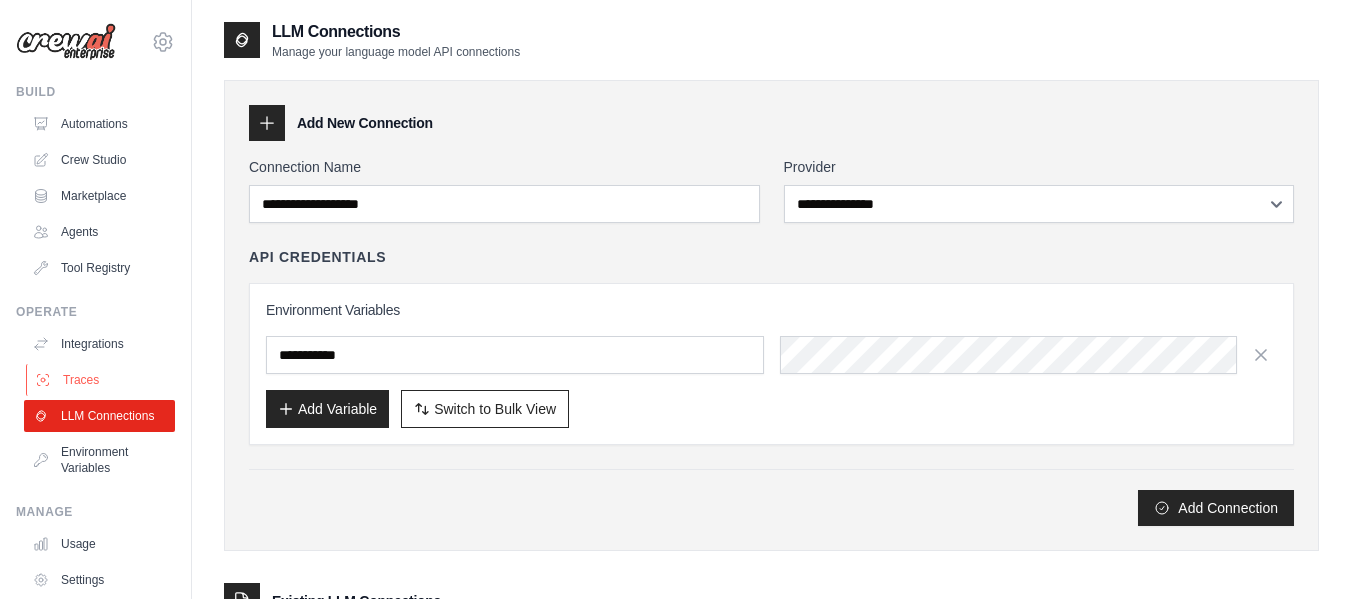 click on "Traces" at bounding box center [101, 380] 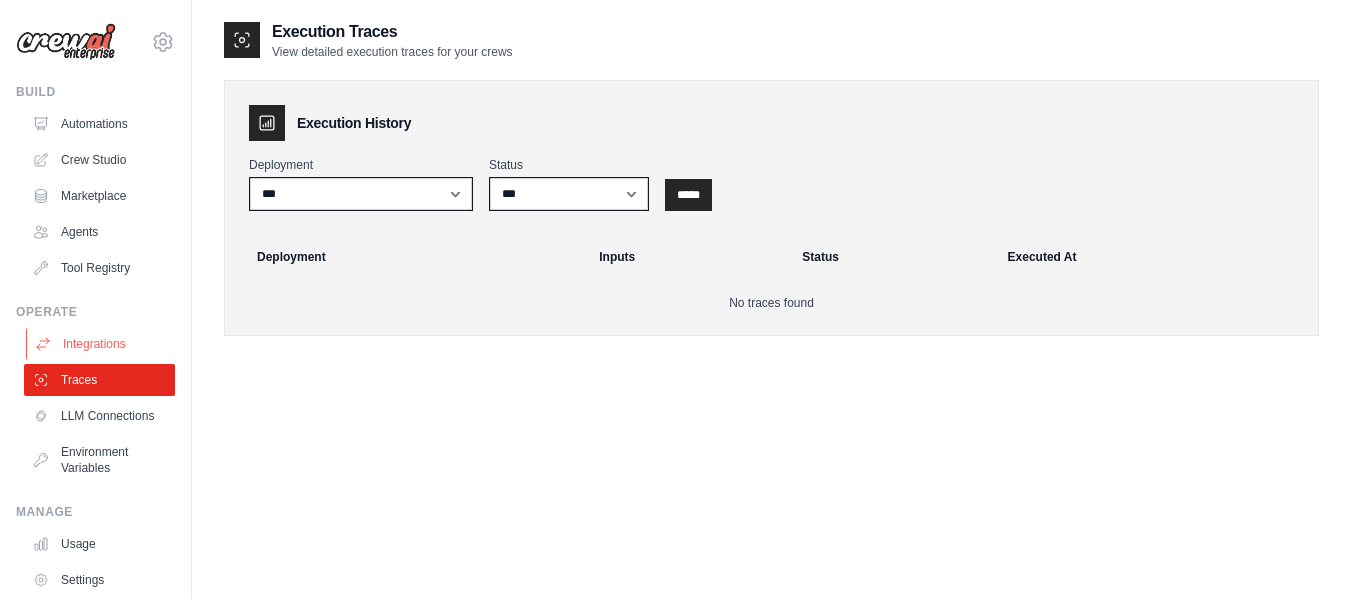 click on "Integrations" at bounding box center [101, 344] 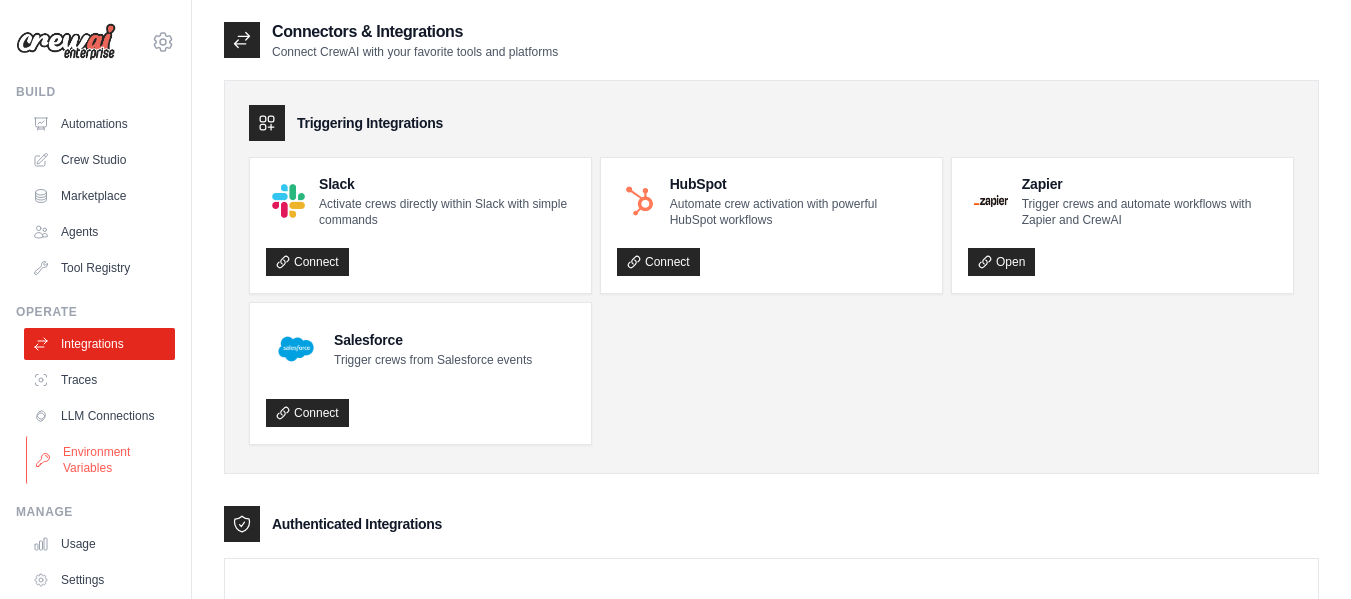 click on "Environment Variables" at bounding box center (101, 460) 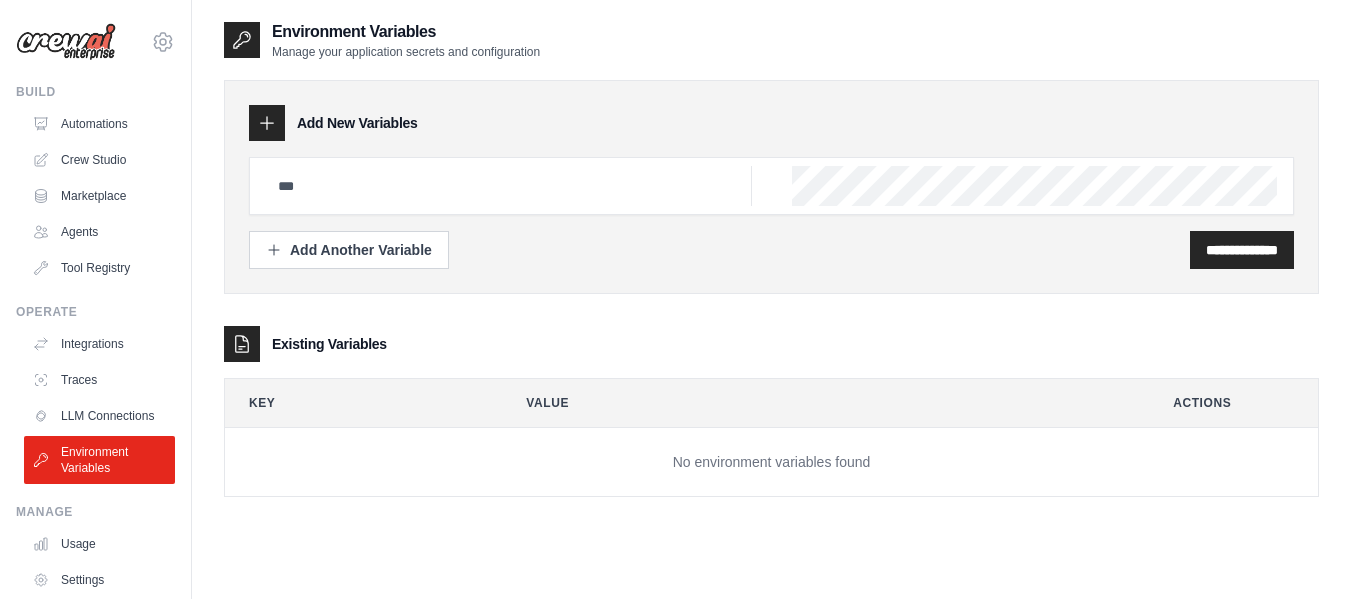 scroll, scrollTop: 40, scrollLeft: 0, axis: vertical 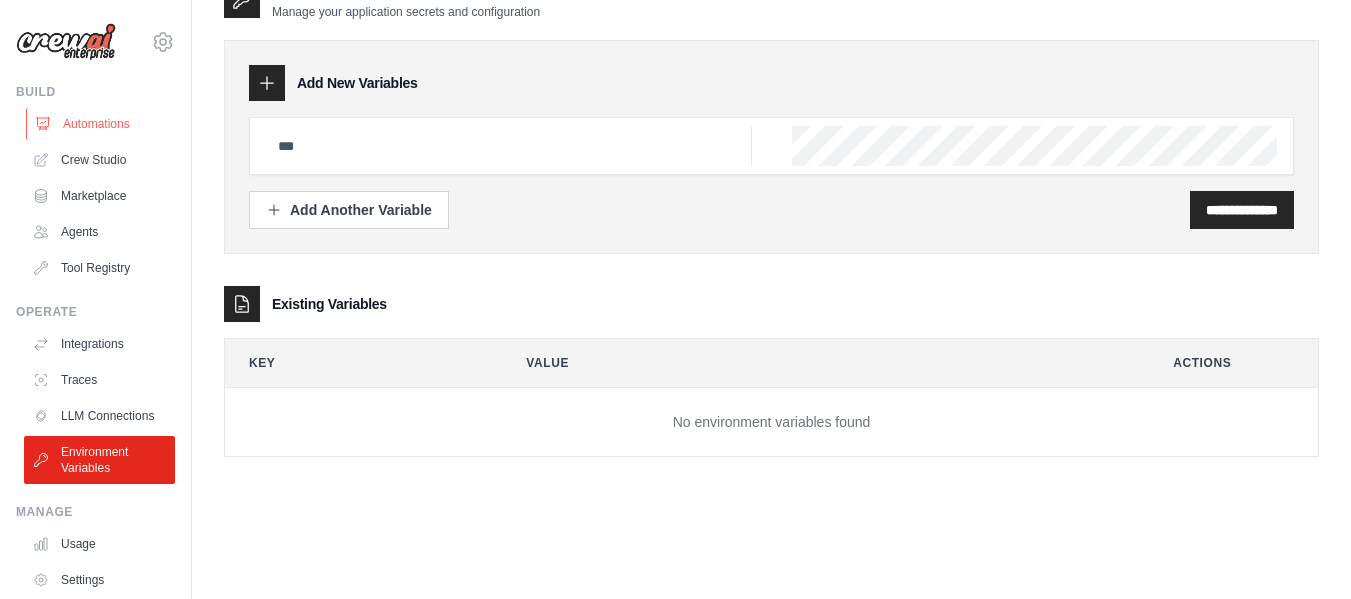 click on "Automations" at bounding box center [101, 124] 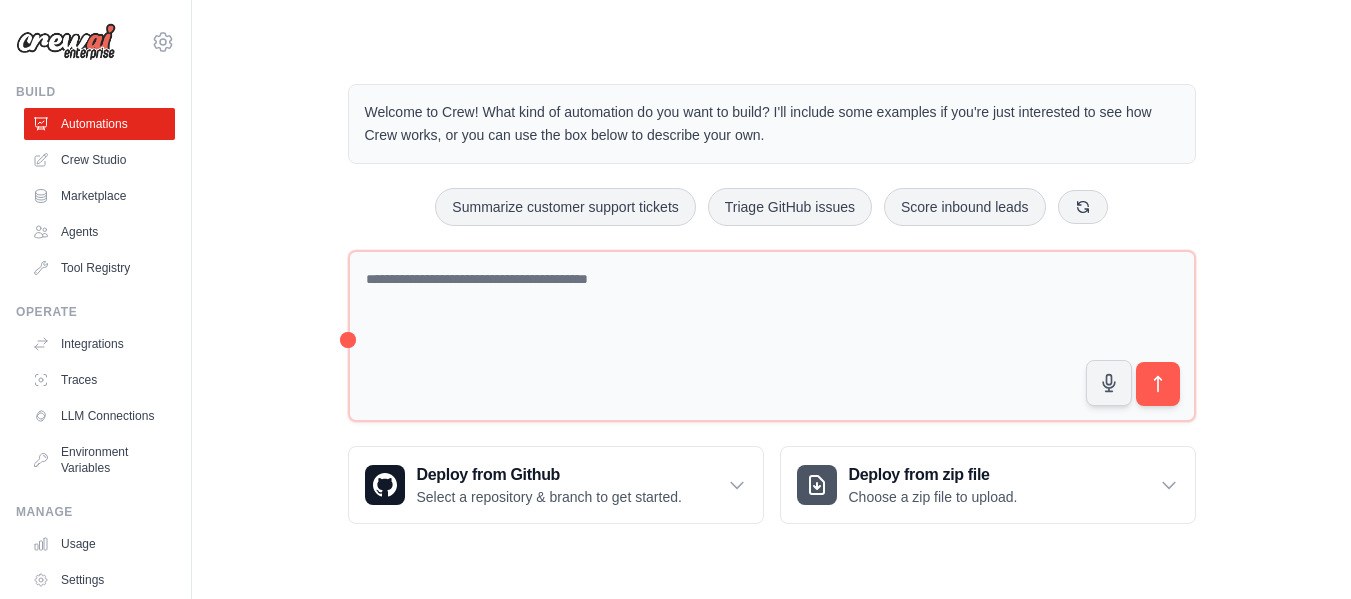 scroll, scrollTop: 0, scrollLeft: 0, axis: both 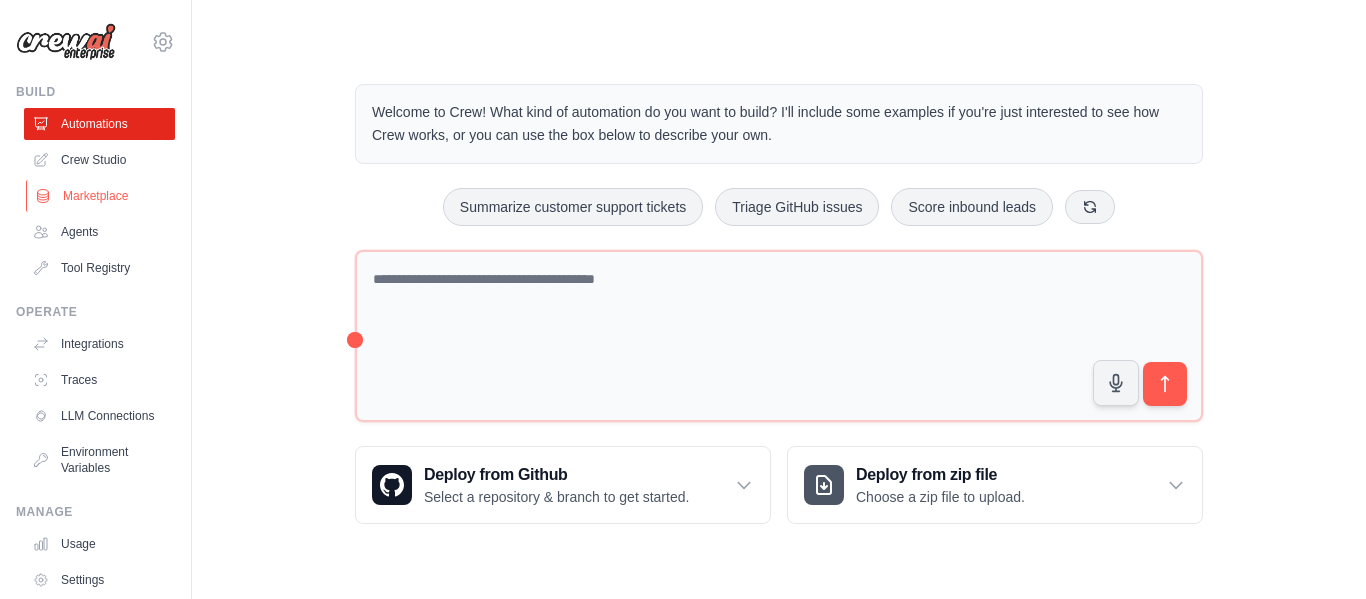 click on "Marketplace" at bounding box center [101, 196] 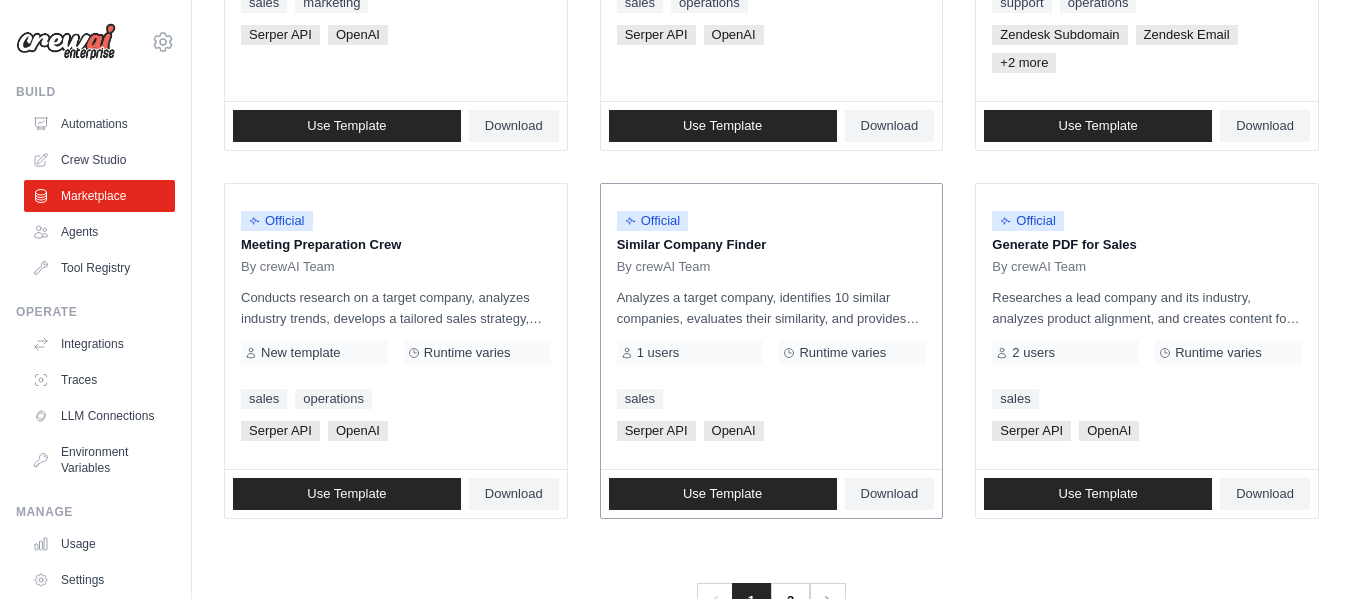 scroll, scrollTop: 1310, scrollLeft: 0, axis: vertical 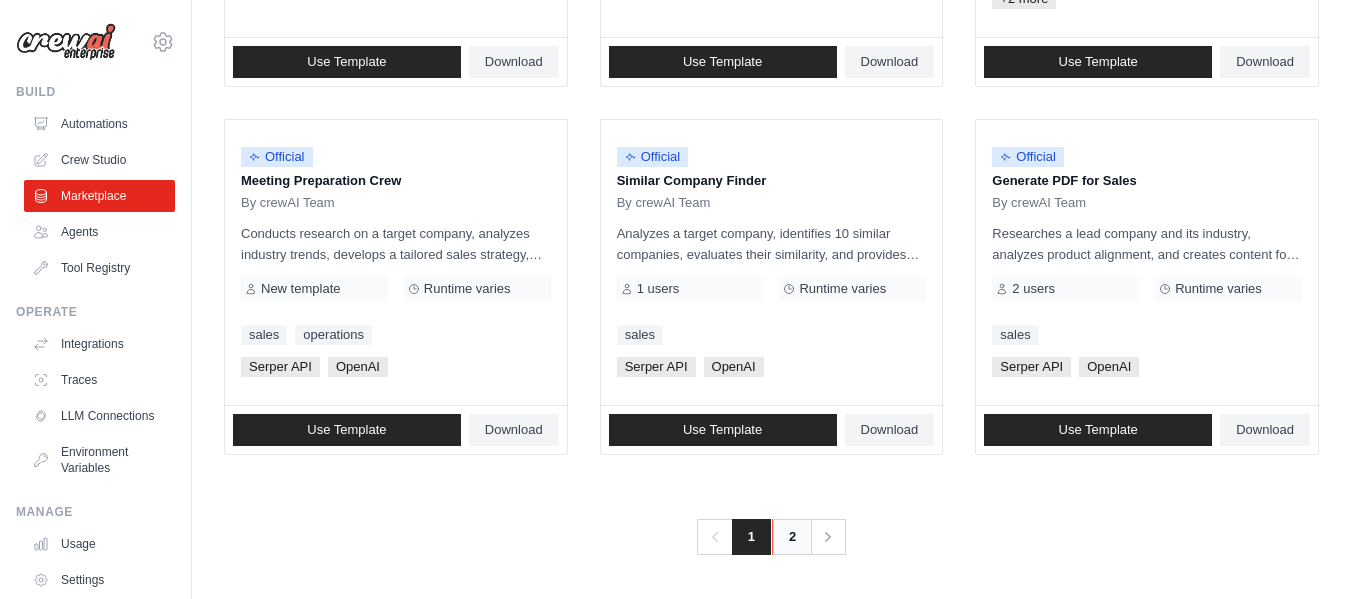 click on "2" at bounding box center (792, 537) 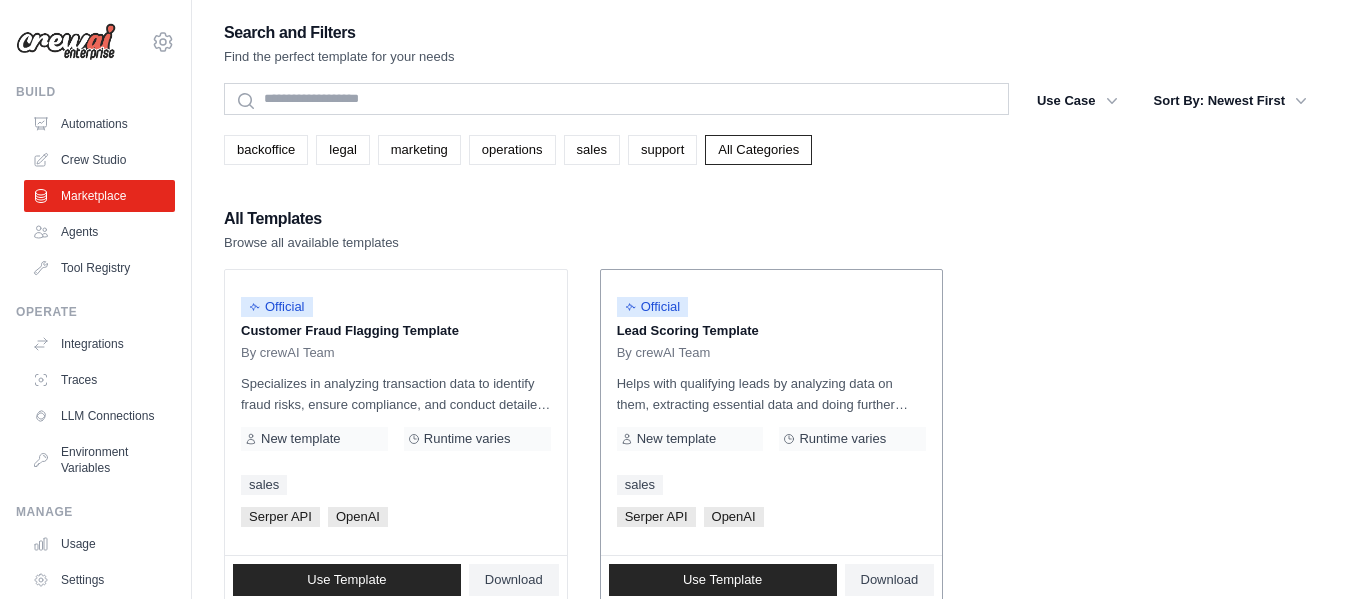 scroll, scrollTop: 0, scrollLeft: 0, axis: both 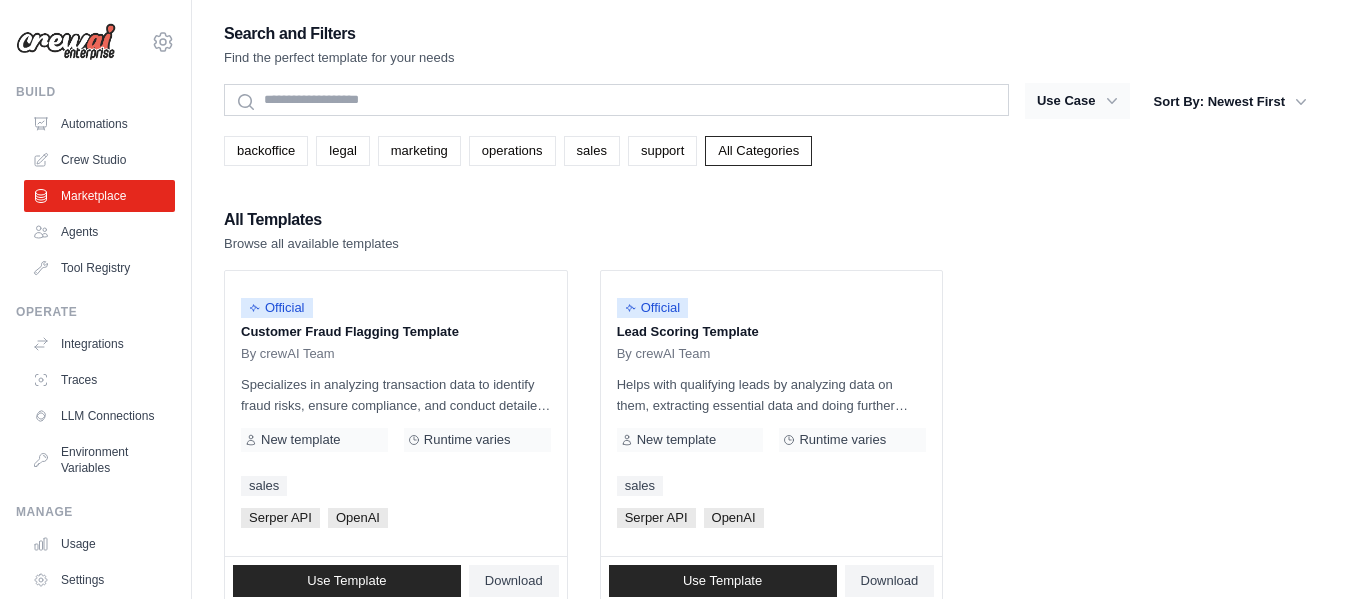 click 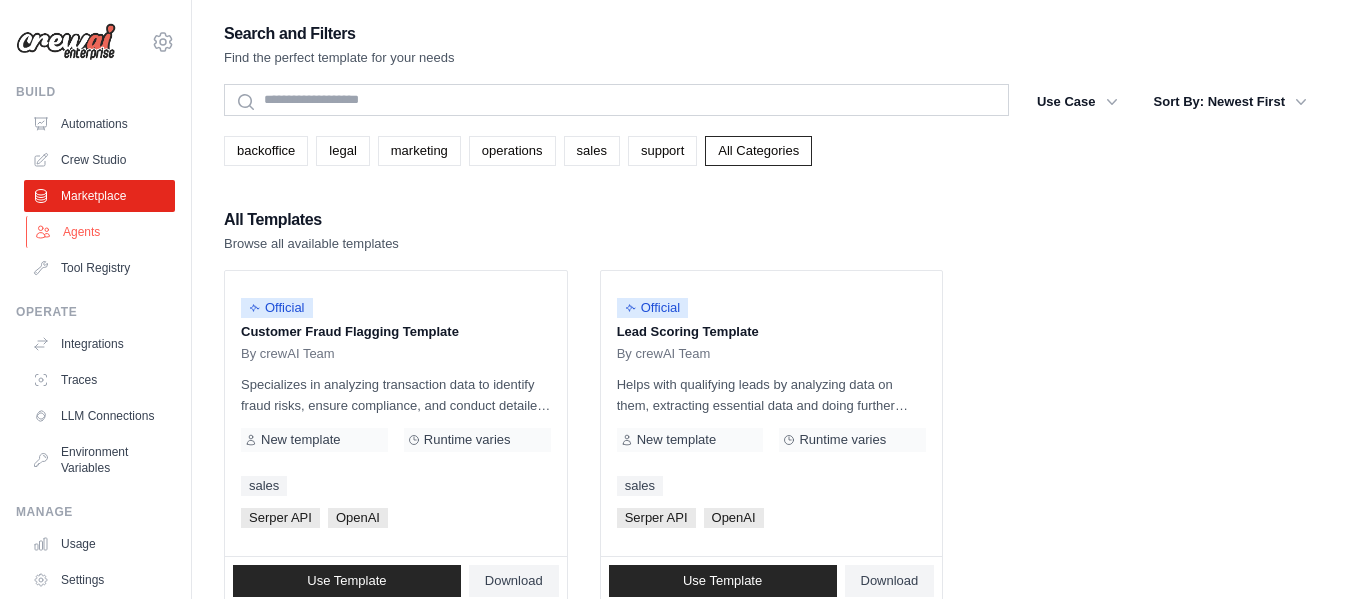 click on "Agents" at bounding box center (101, 232) 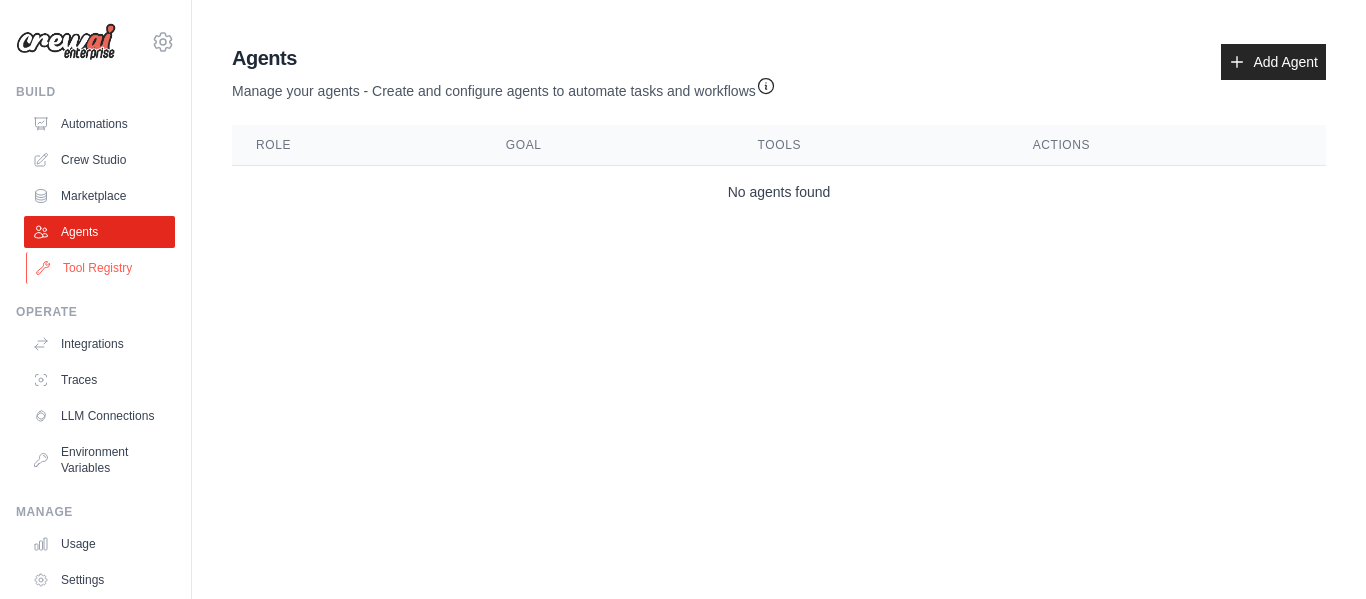 click on "Tool Registry" at bounding box center (101, 268) 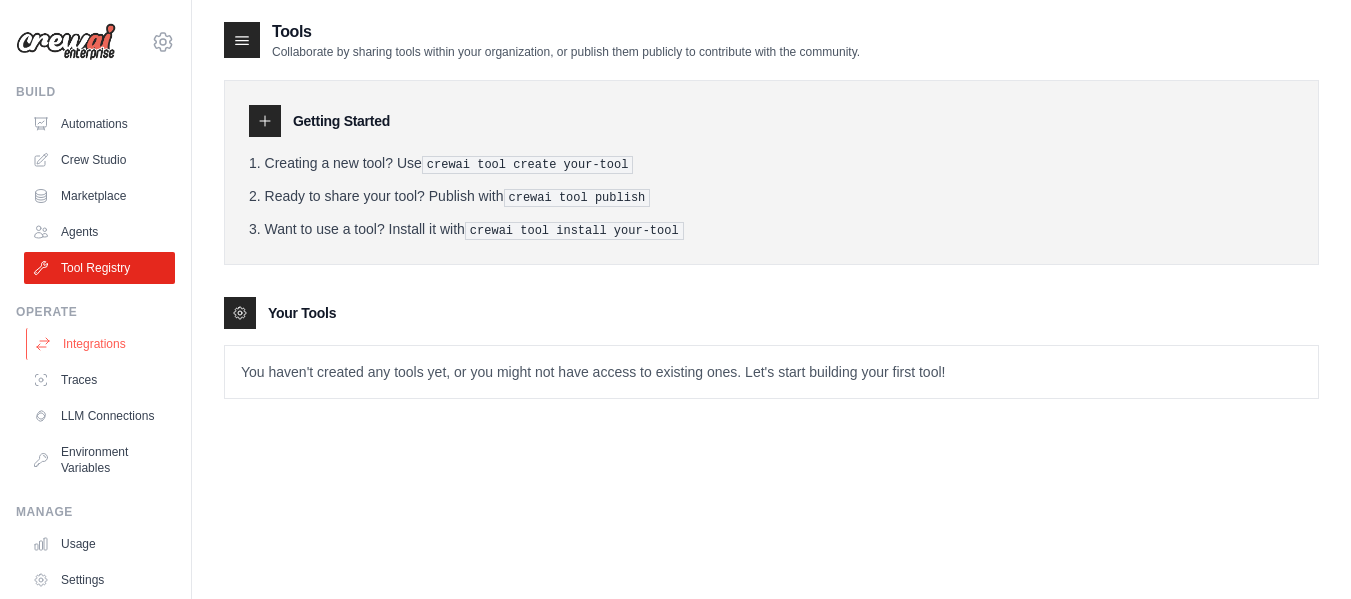 click on "Integrations" at bounding box center (101, 344) 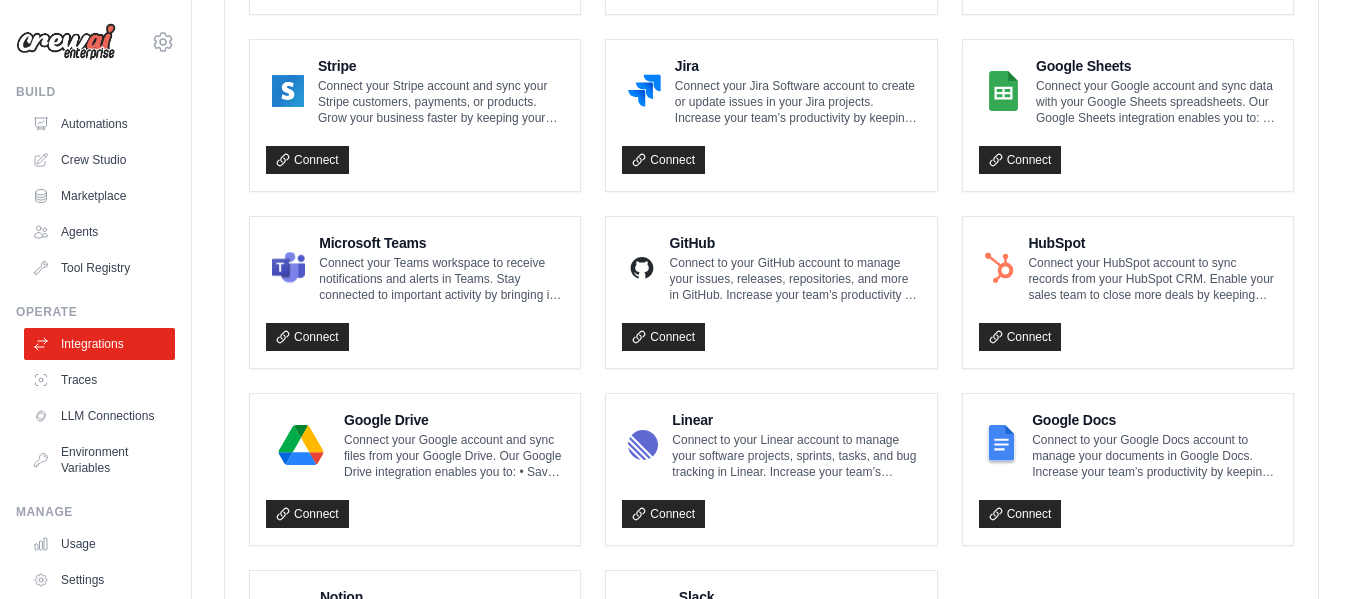 scroll, scrollTop: 784, scrollLeft: 0, axis: vertical 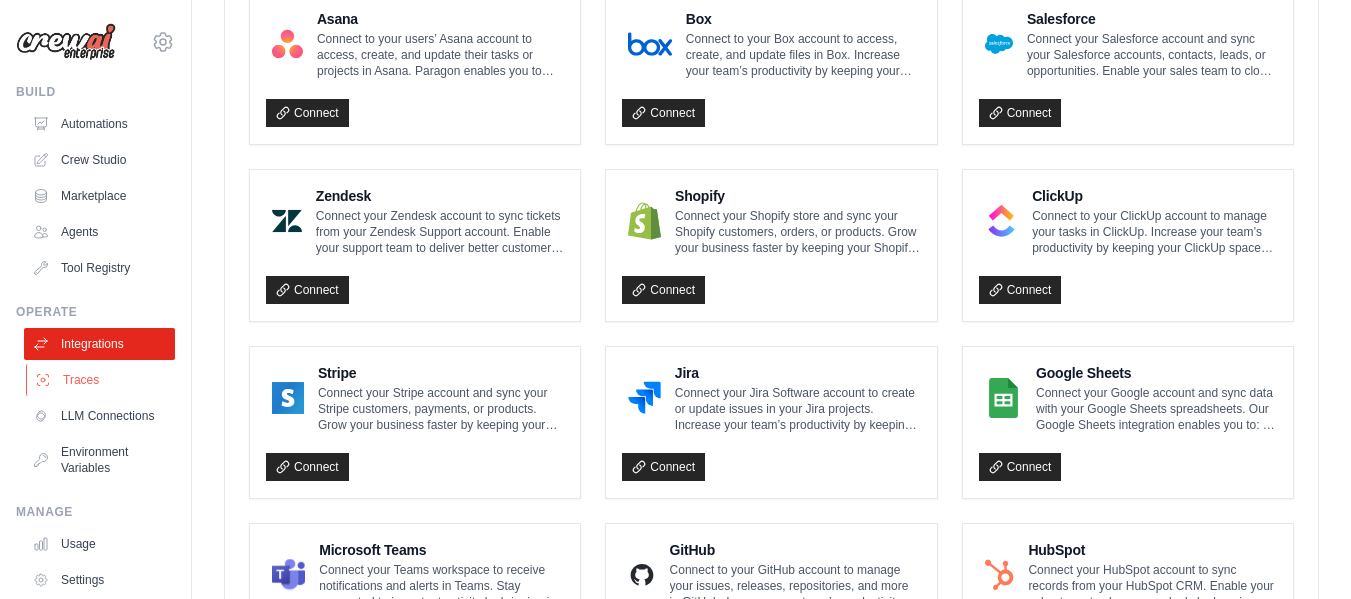 click on "Traces" at bounding box center (101, 380) 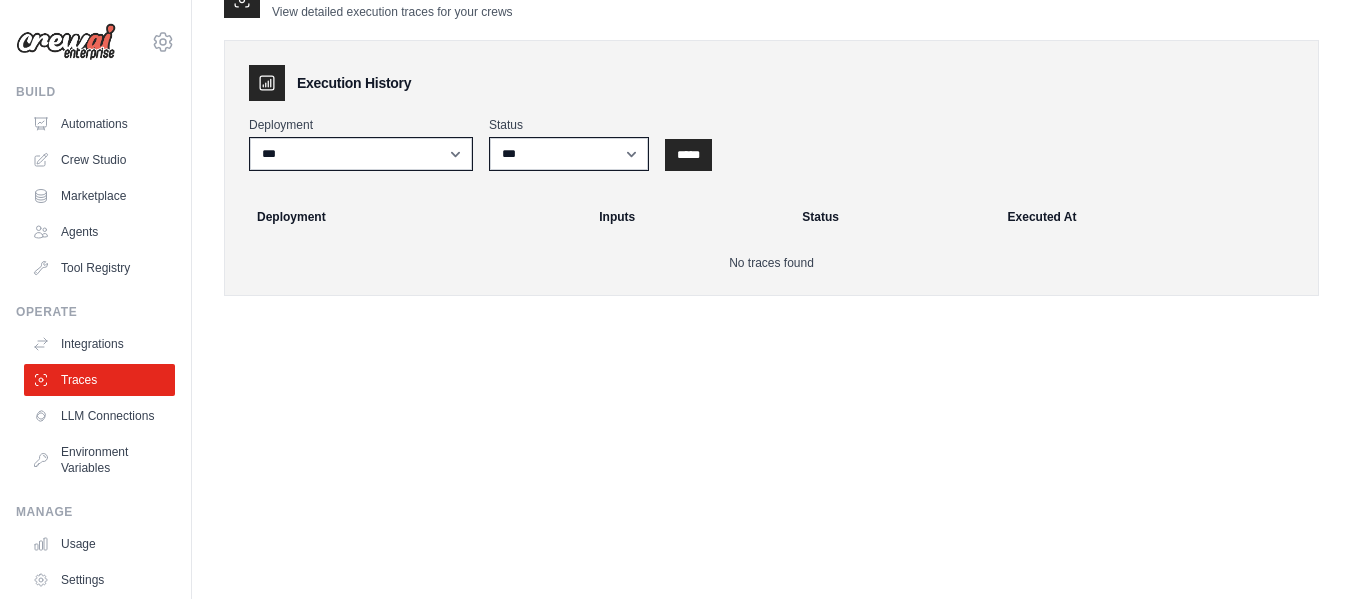 scroll, scrollTop: 0, scrollLeft: 0, axis: both 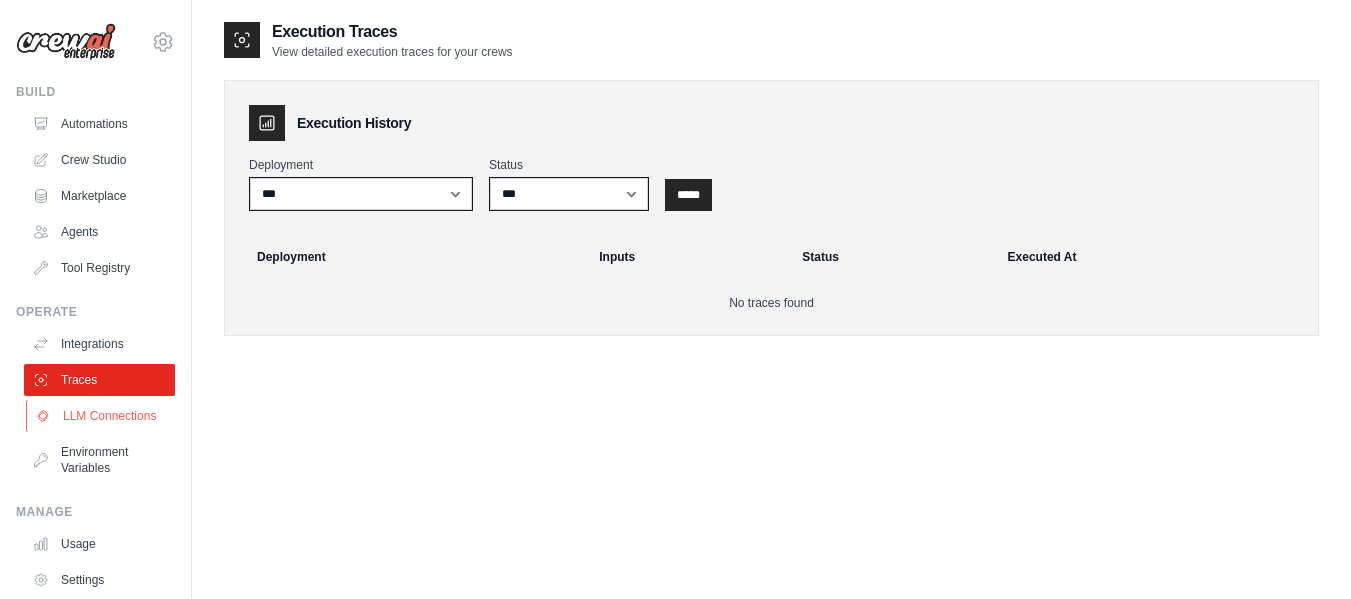 click on "LLM Connections" at bounding box center (101, 416) 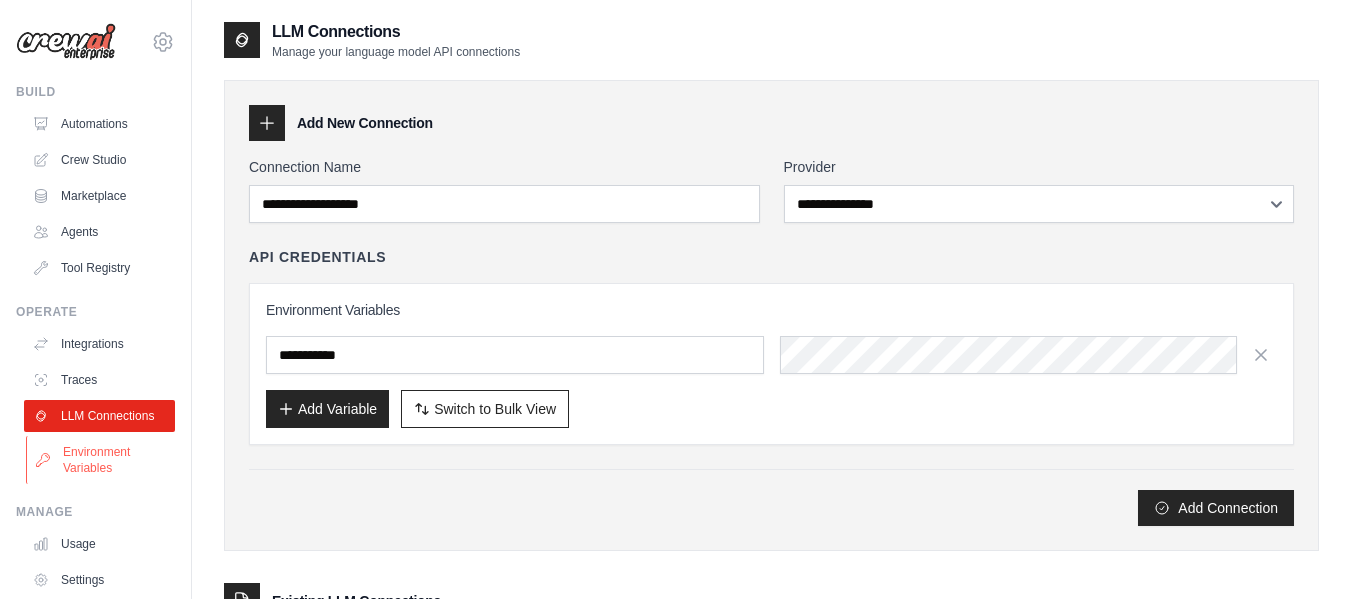 click on "Environment Variables" at bounding box center (101, 460) 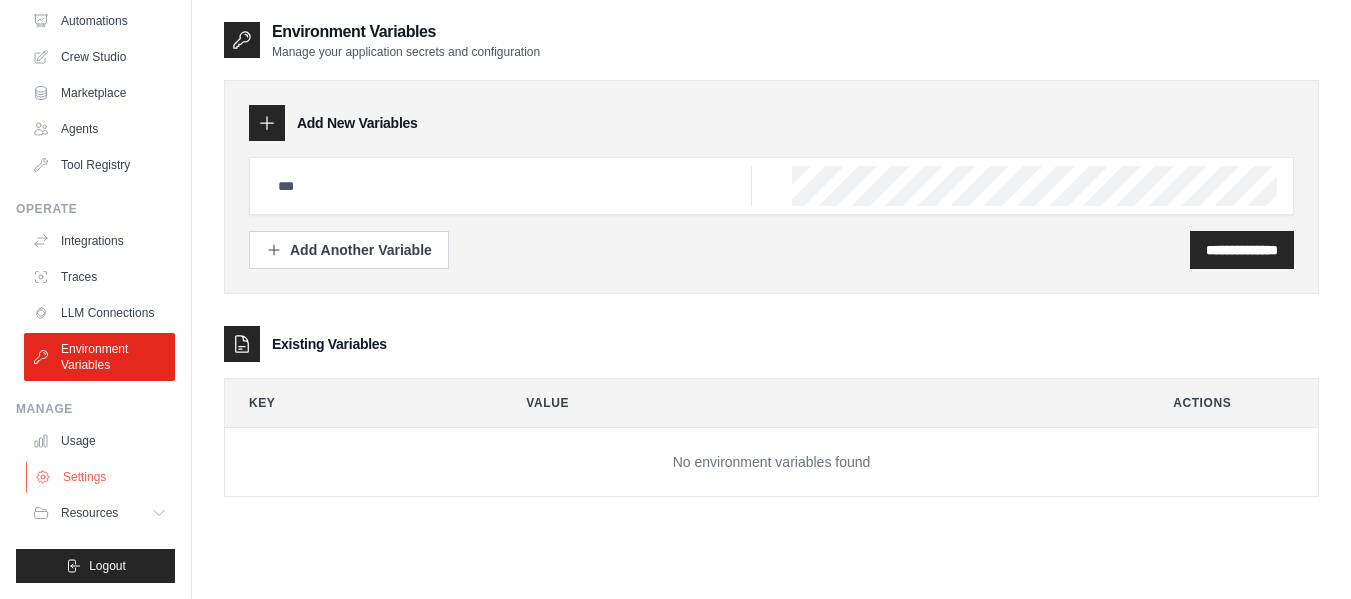 scroll, scrollTop: 119, scrollLeft: 0, axis: vertical 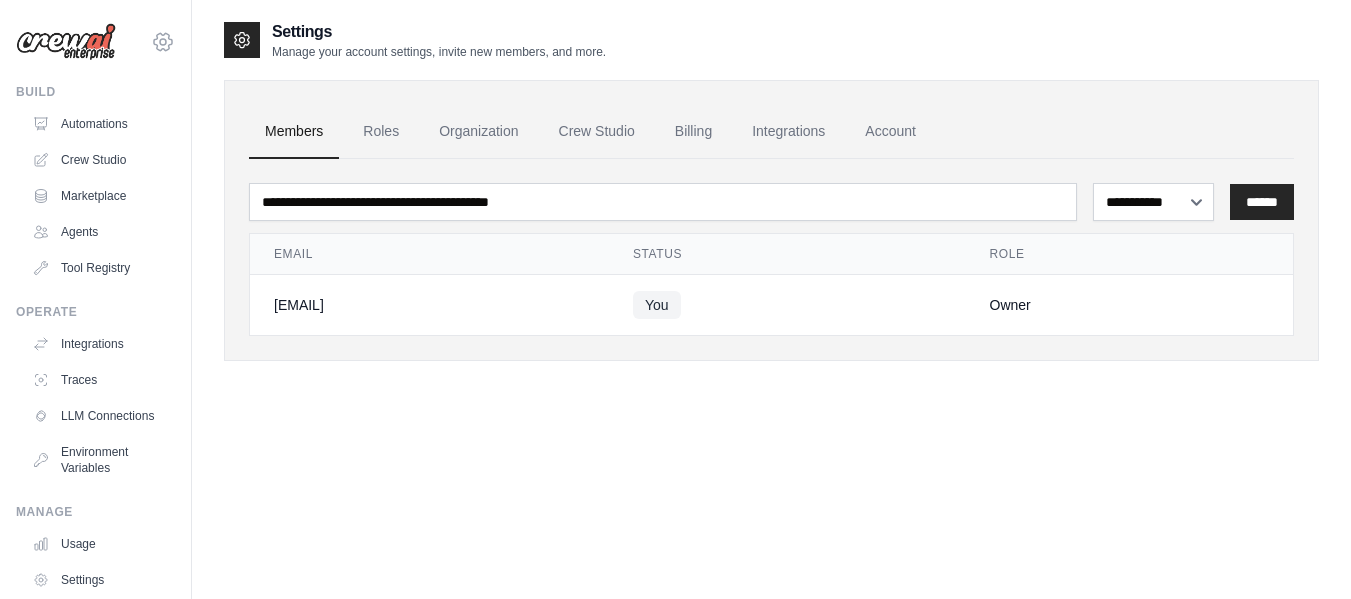 click 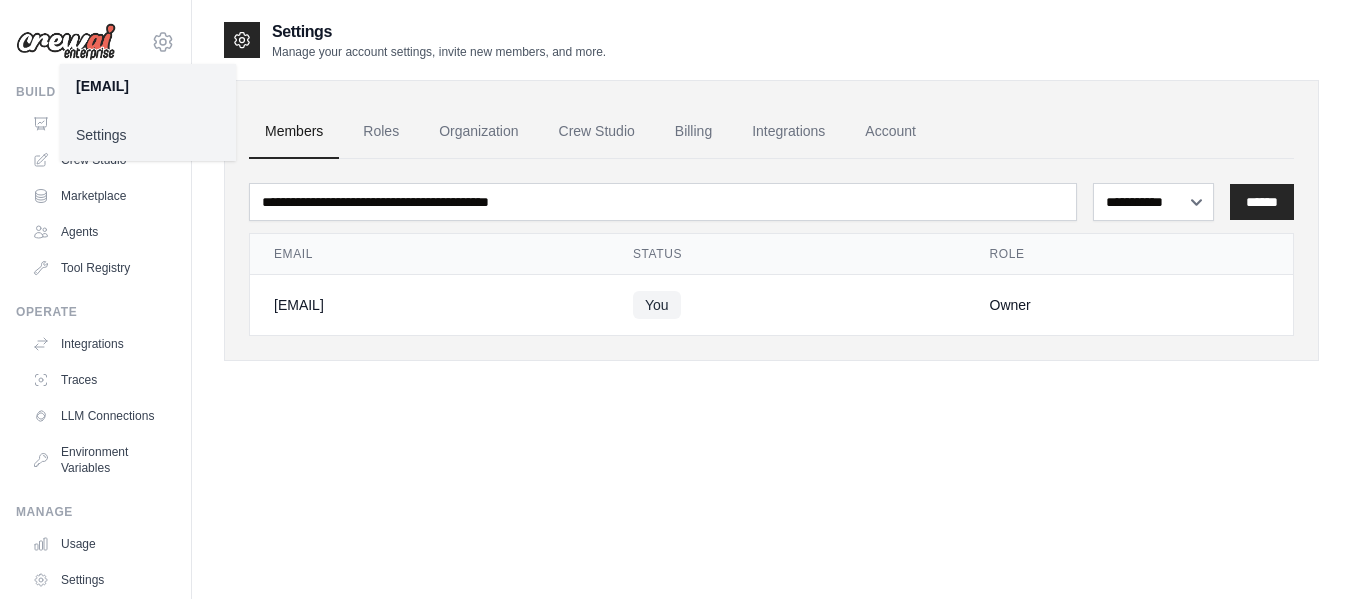 click at bounding box center [66, 42] 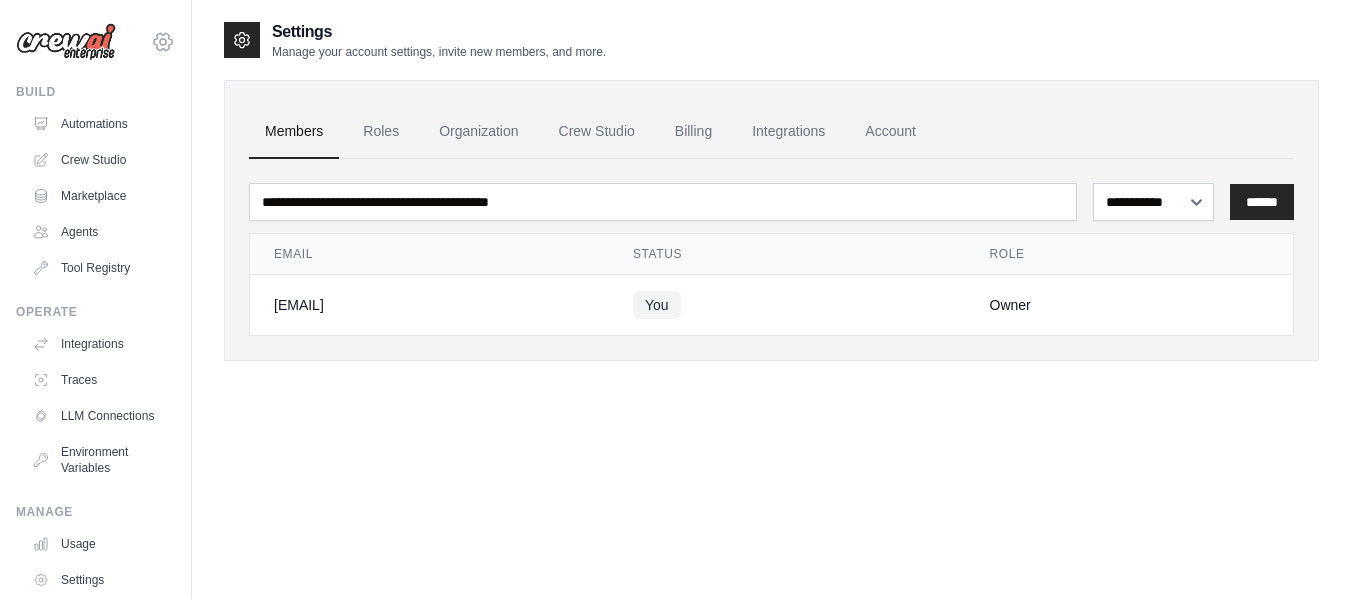 click 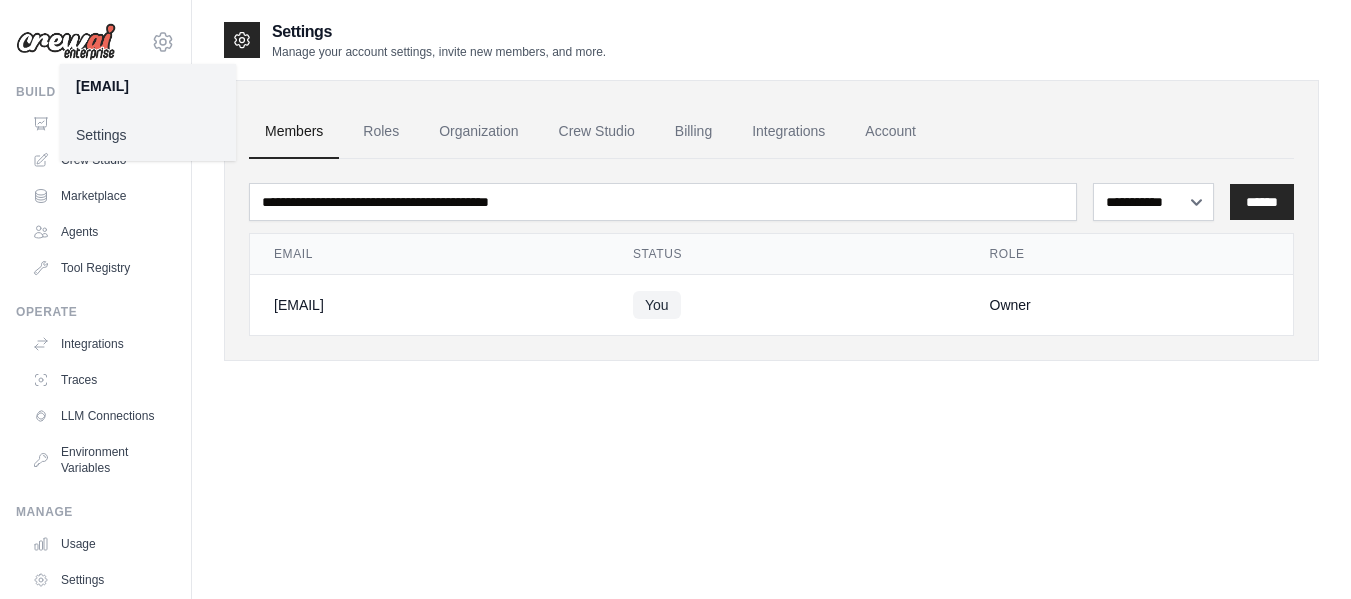 click on "Settings" at bounding box center (148, 135) 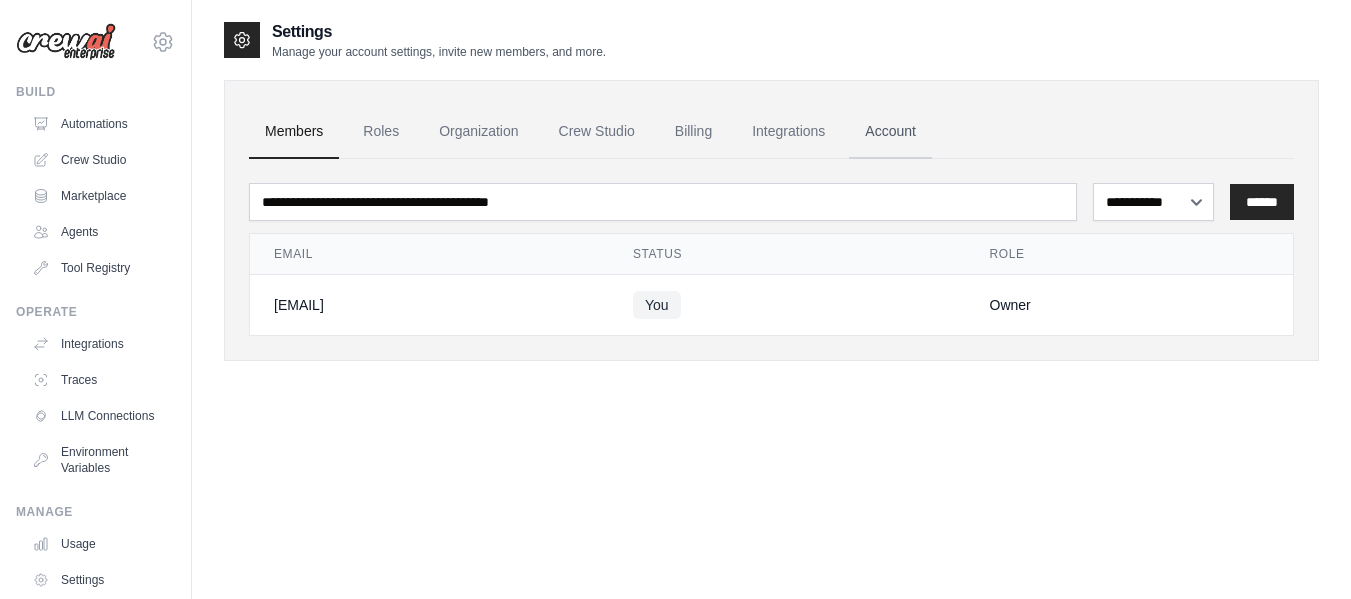 click on "Account" at bounding box center [890, 132] 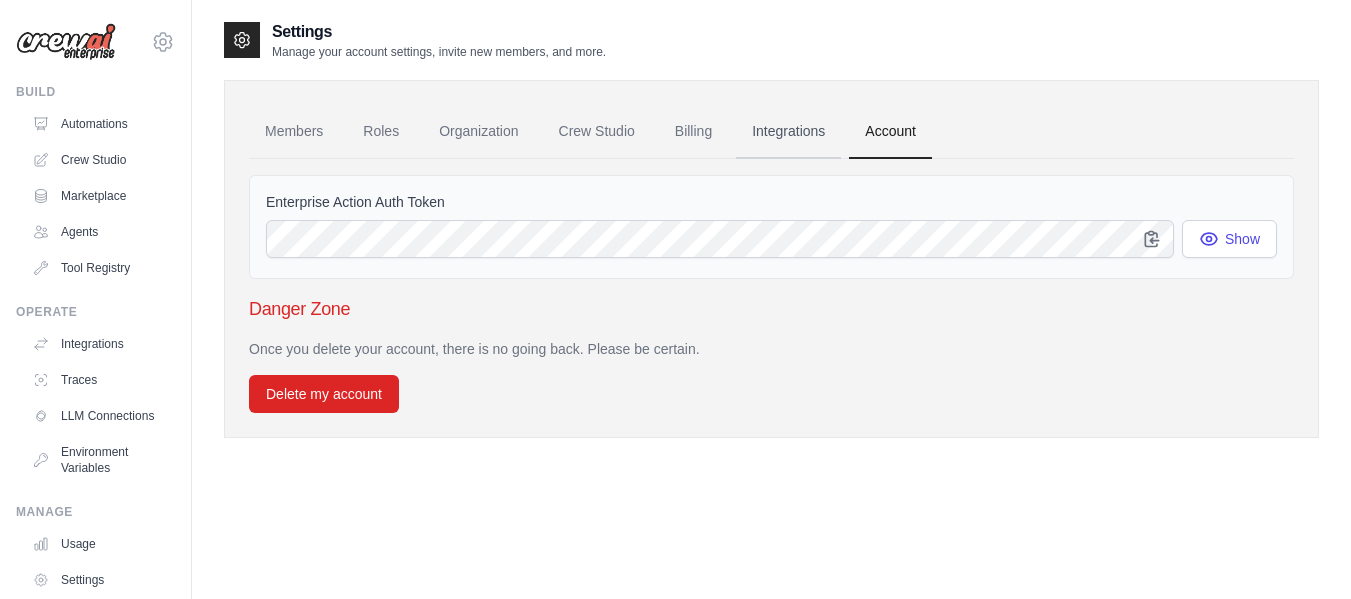click on "Integrations" at bounding box center (788, 132) 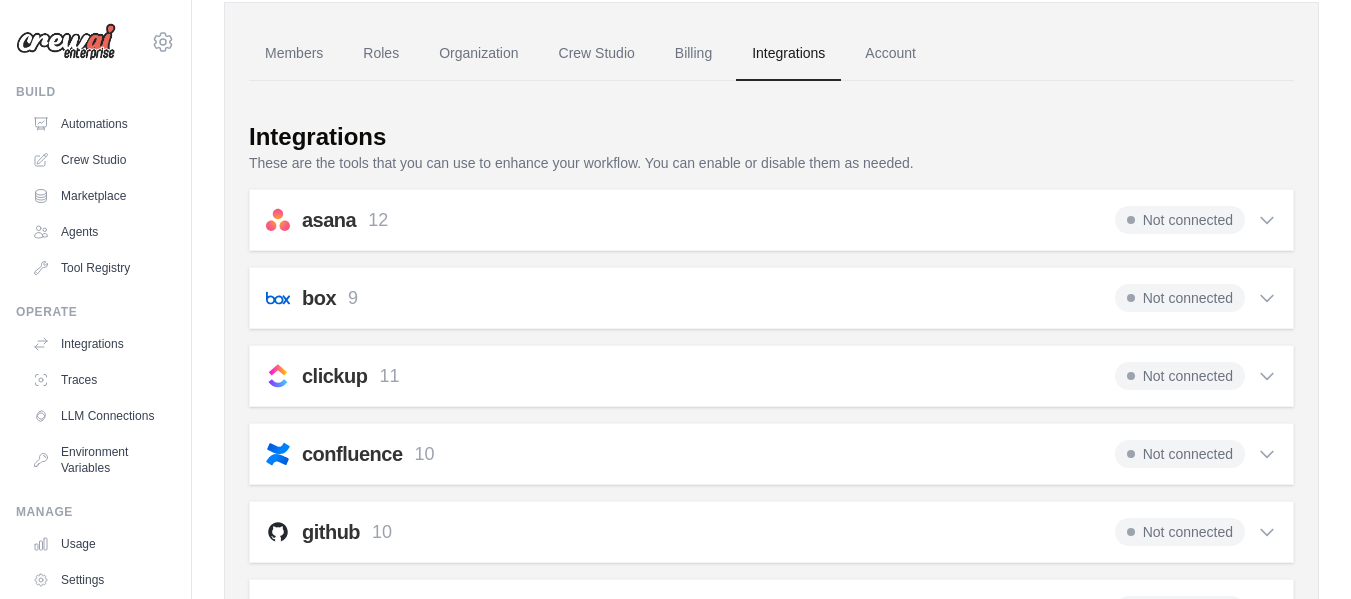 scroll, scrollTop: 0, scrollLeft: 0, axis: both 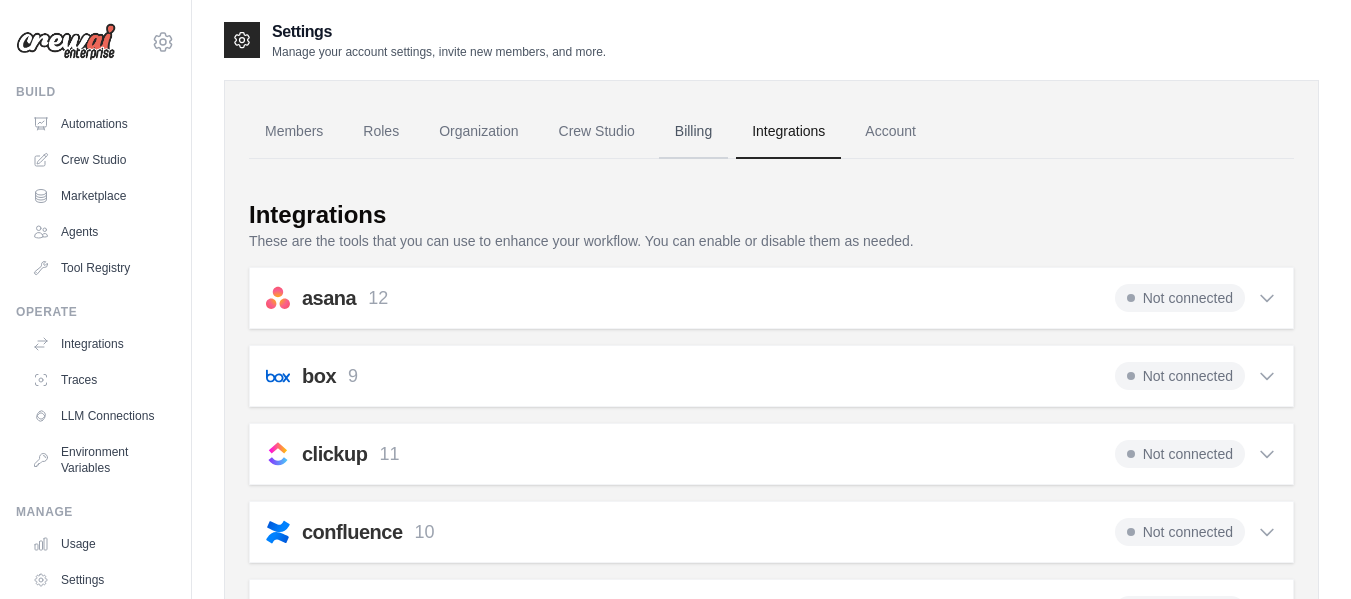click on "Billing" at bounding box center (693, 132) 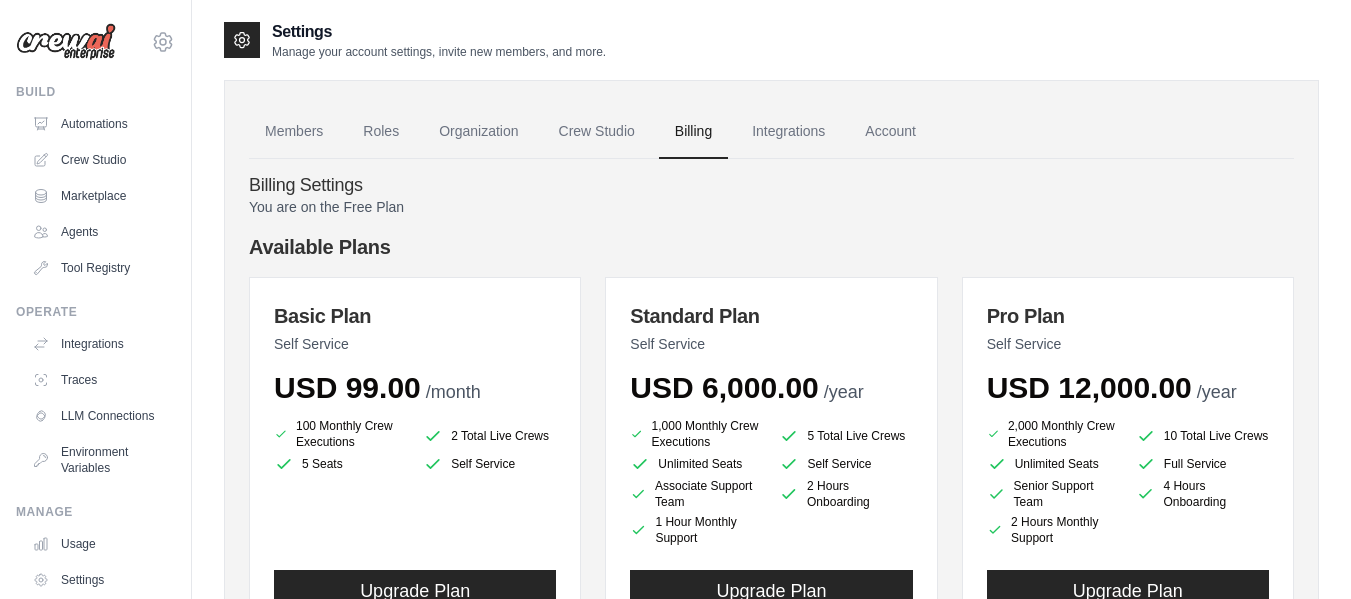 scroll, scrollTop: 0, scrollLeft: 0, axis: both 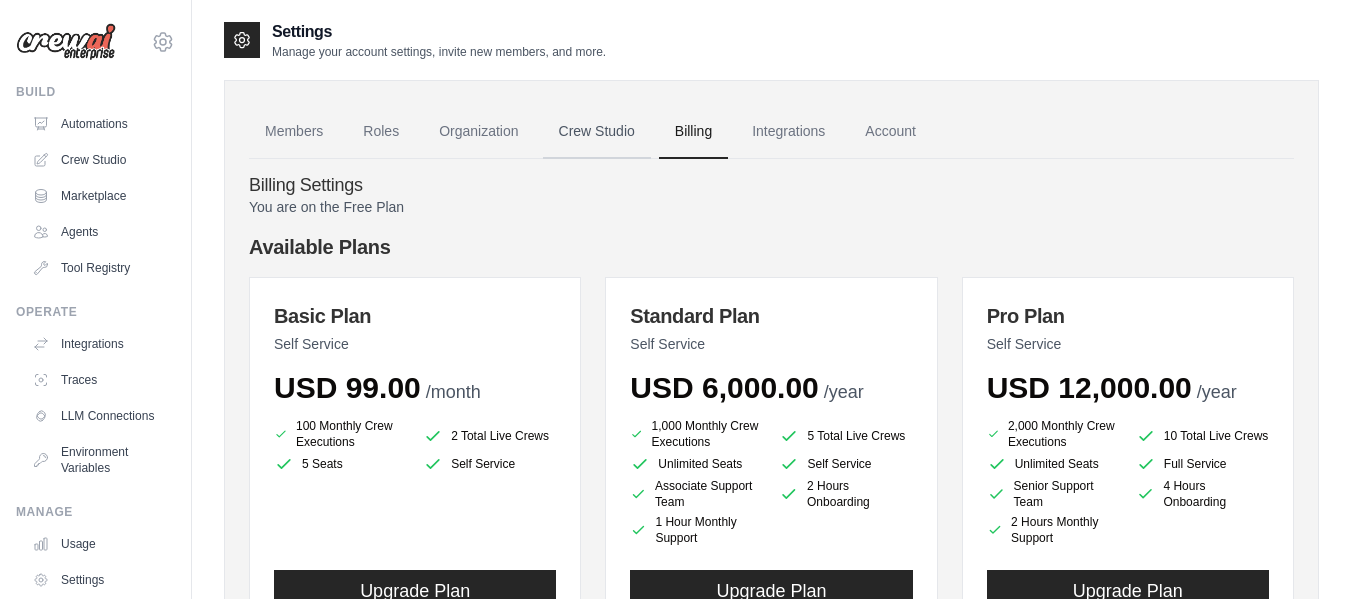 click on "Crew Studio" at bounding box center [597, 132] 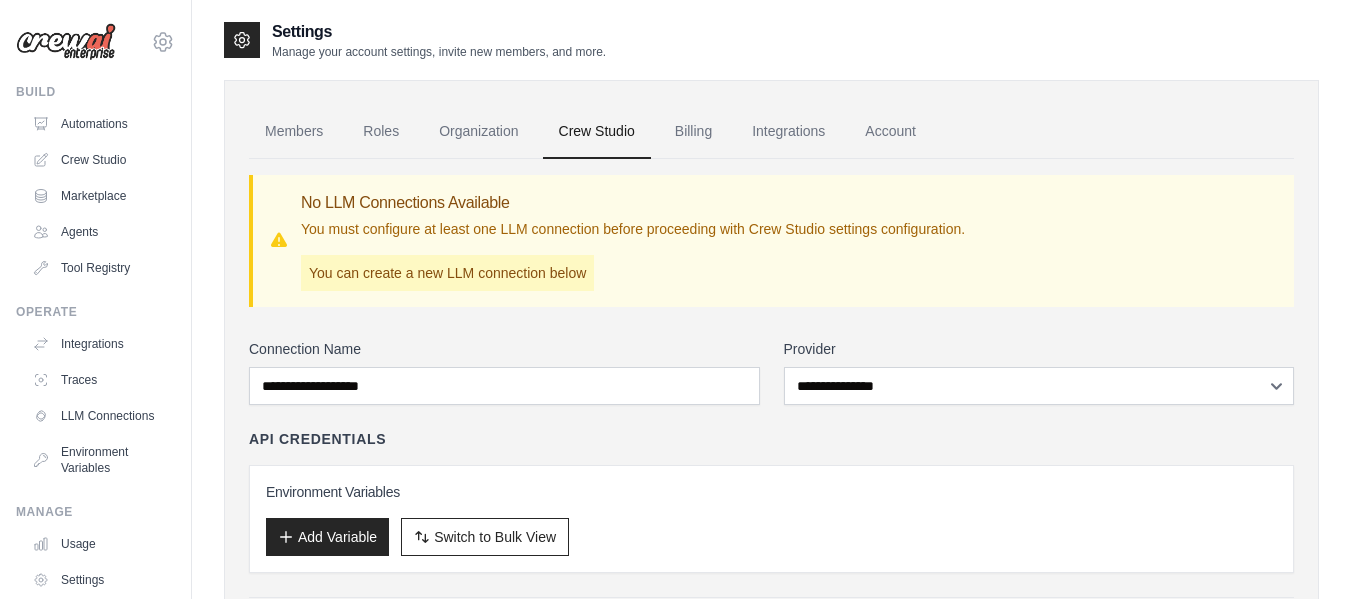 scroll, scrollTop: 0, scrollLeft: 0, axis: both 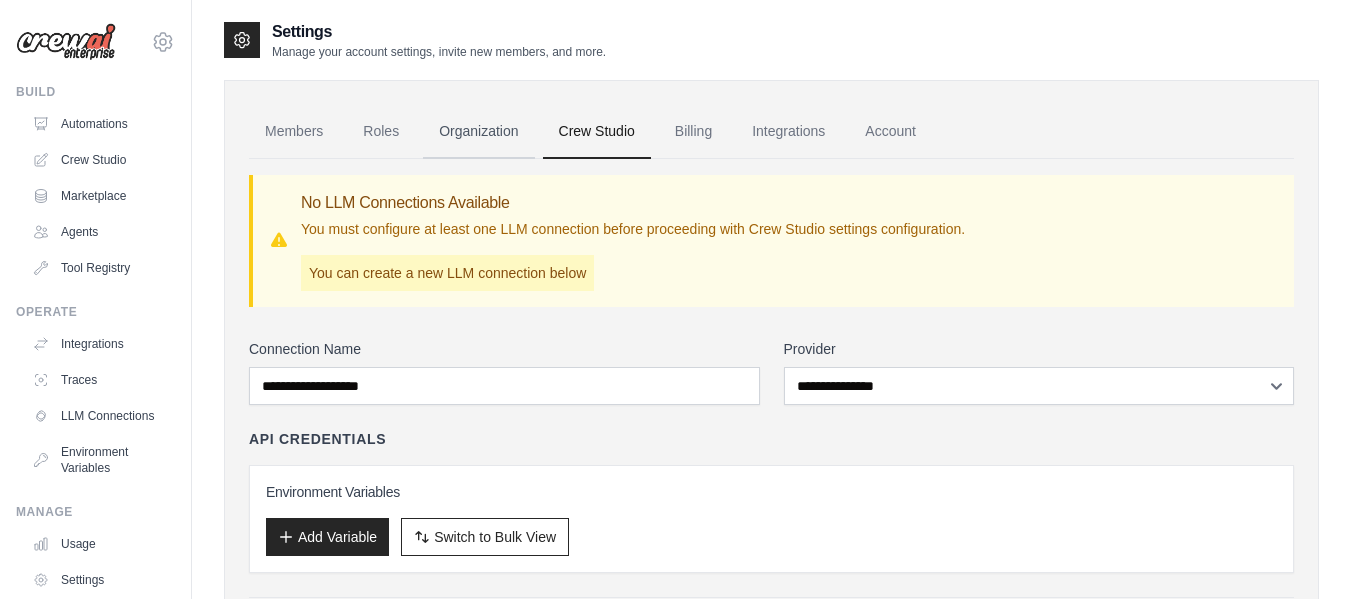click on "Organization" at bounding box center (478, 132) 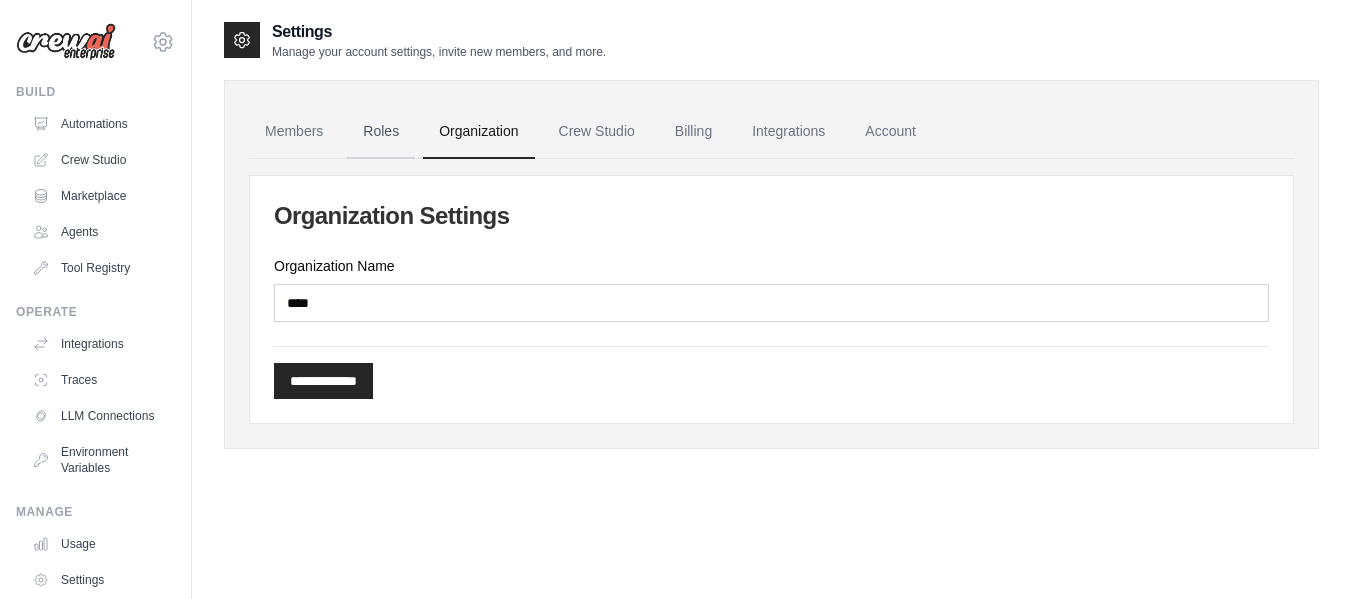 click on "Roles" at bounding box center [381, 132] 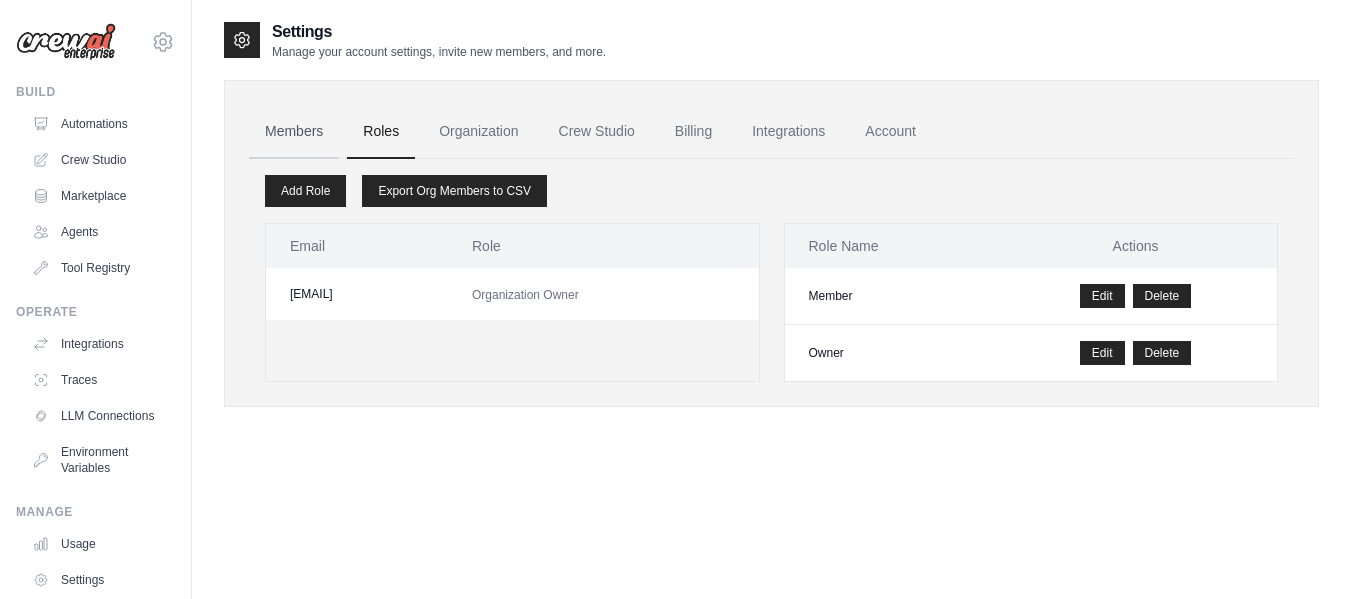 click on "Members" at bounding box center [294, 132] 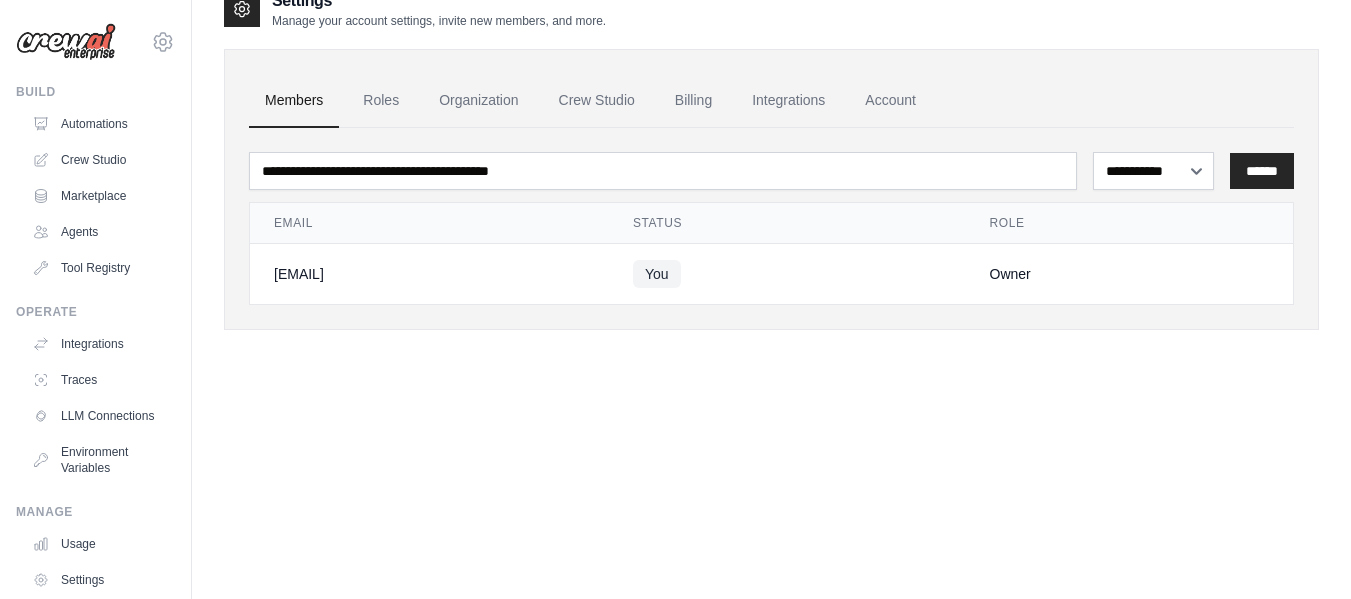 scroll, scrollTop: 40, scrollLeft: 0, axis: vertical 